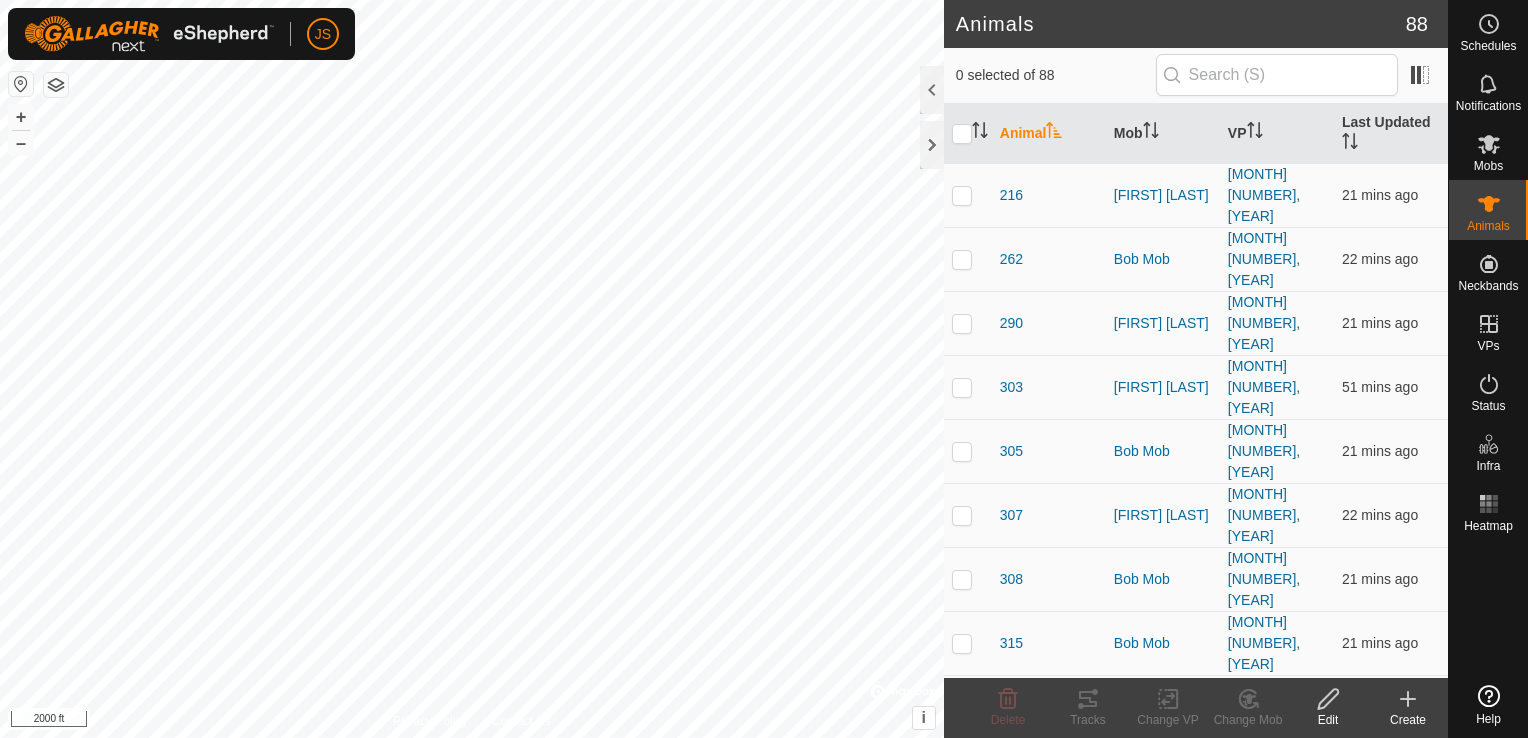 scroll, scrollTop: 0, scrollLeft: 0, axis: both 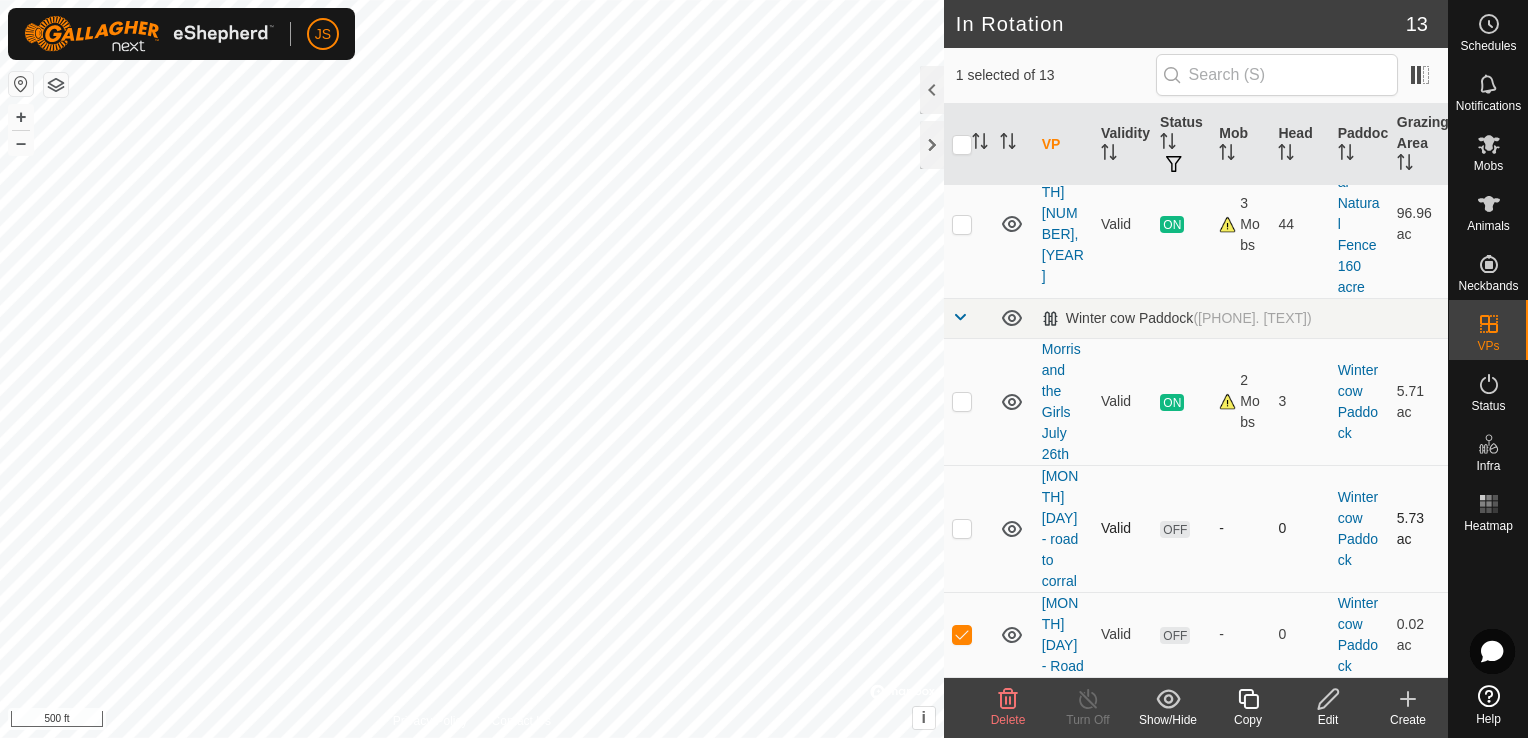 click at bounding box center (962, 528) 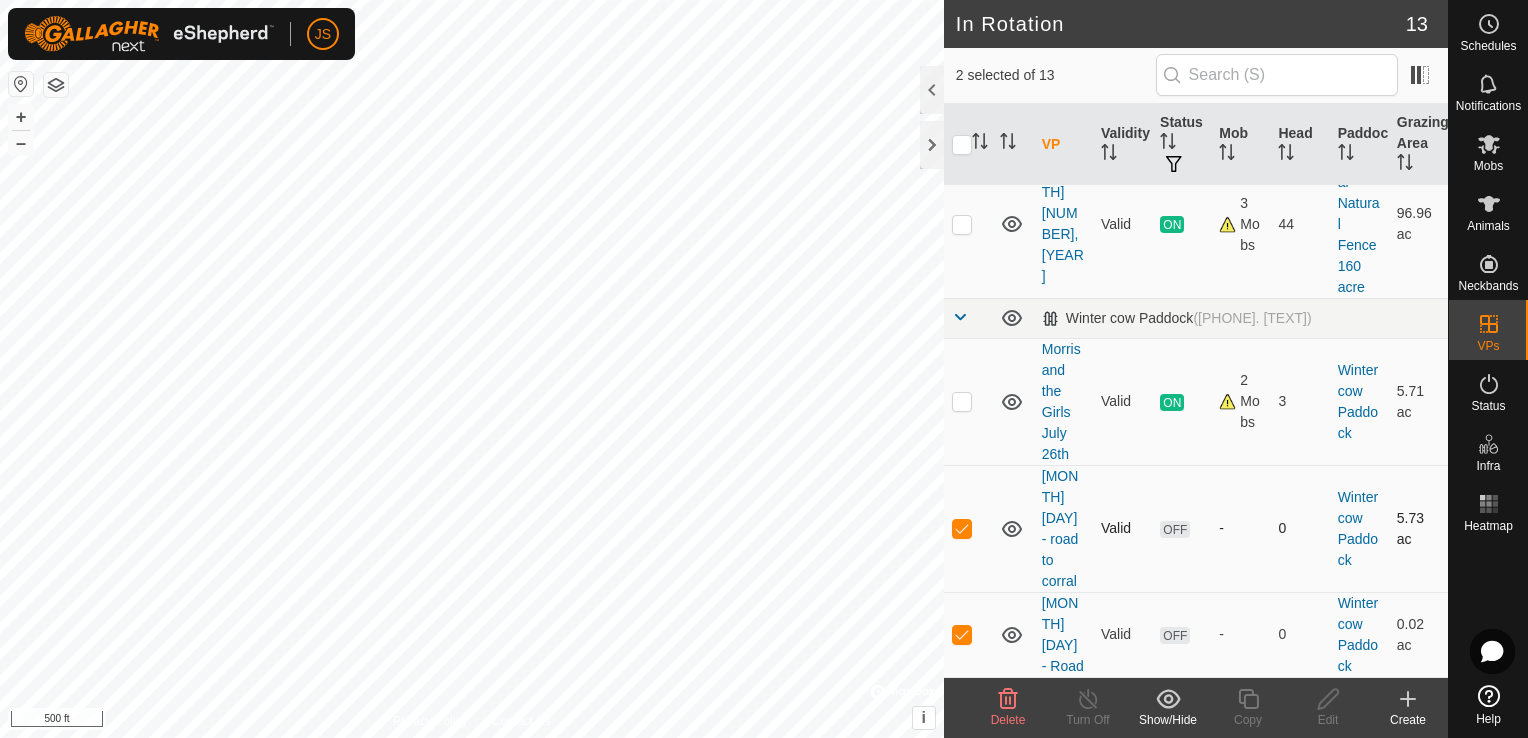click at bounding box center (962, 528) 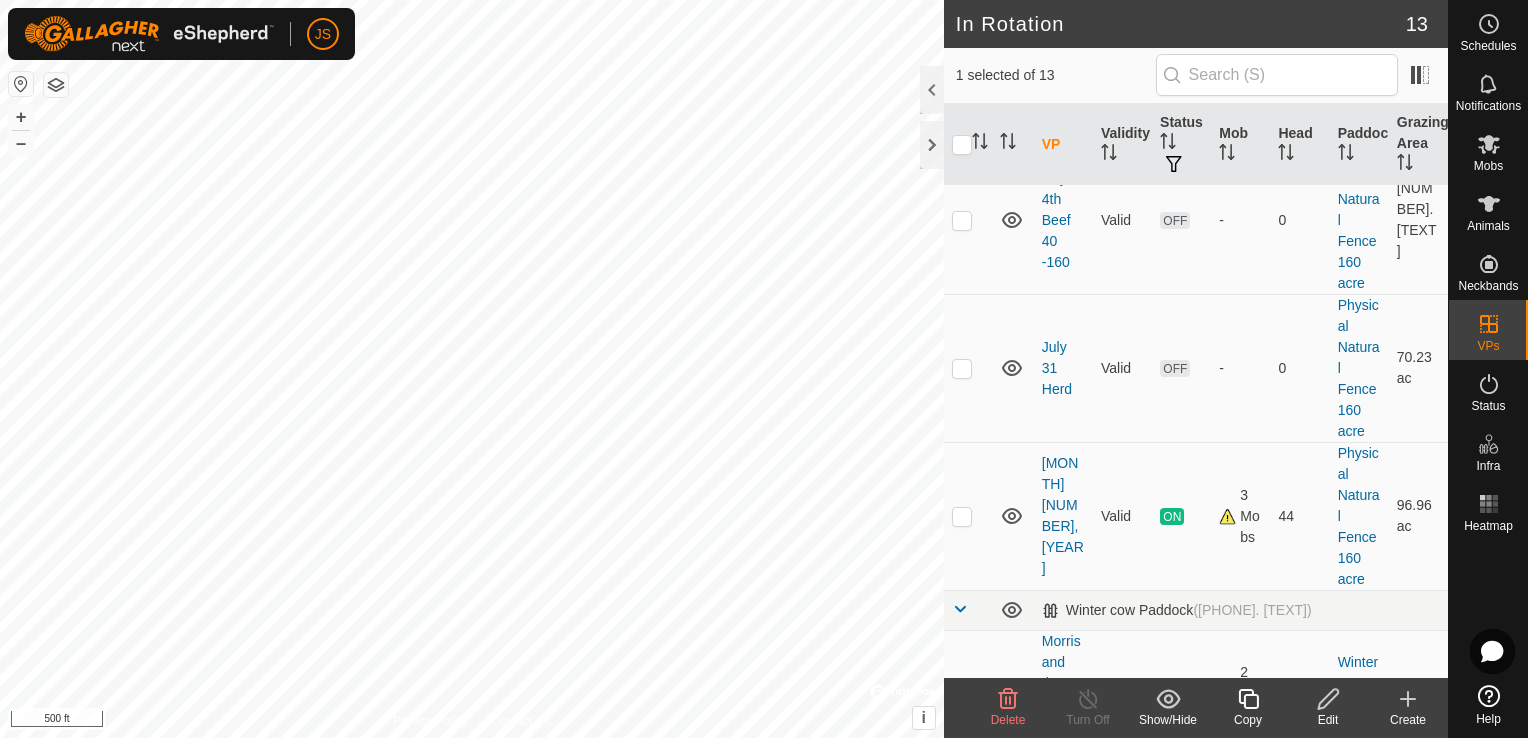 scroll, scrollTop: 958, scrollLeft: 0, axis: vertical 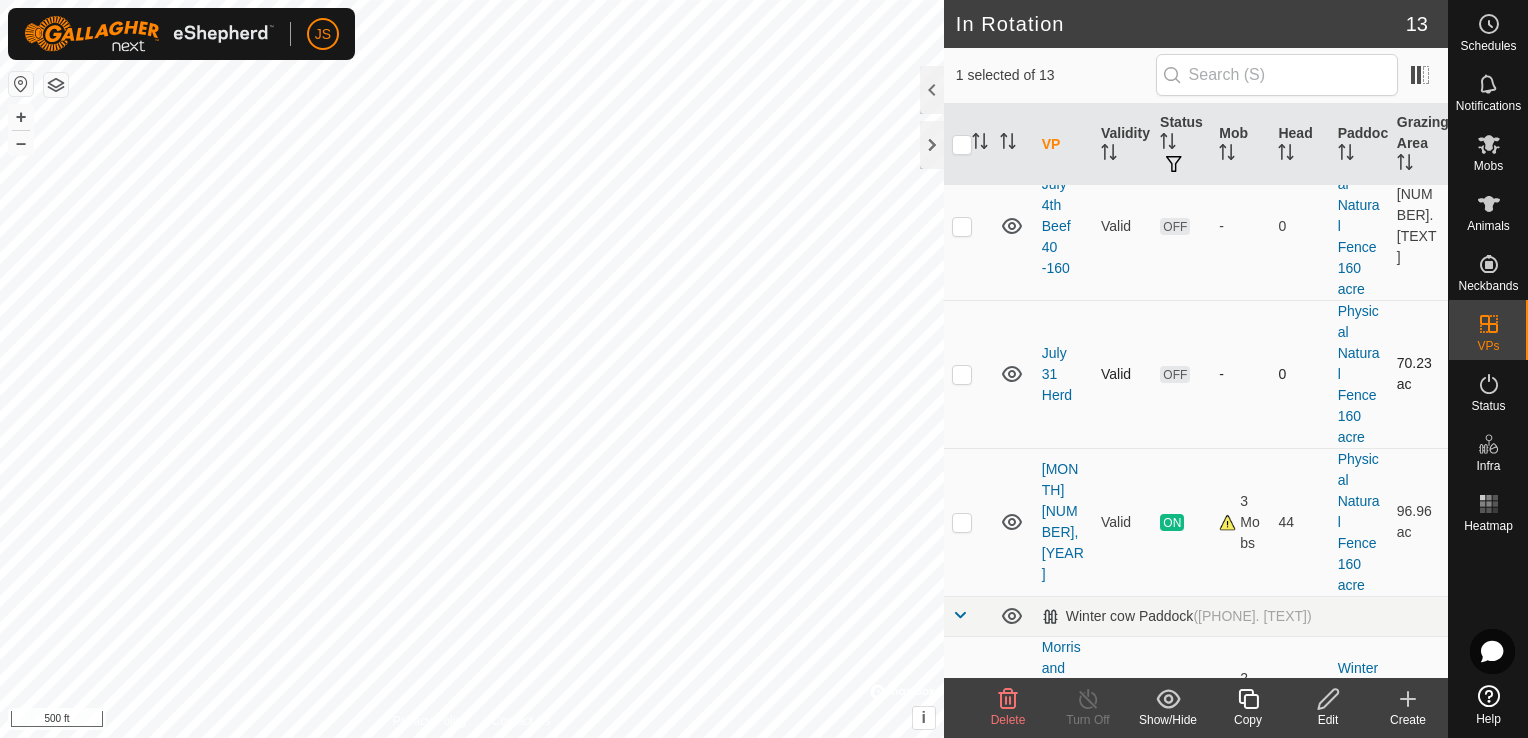 click at bounding box center [962, 374] 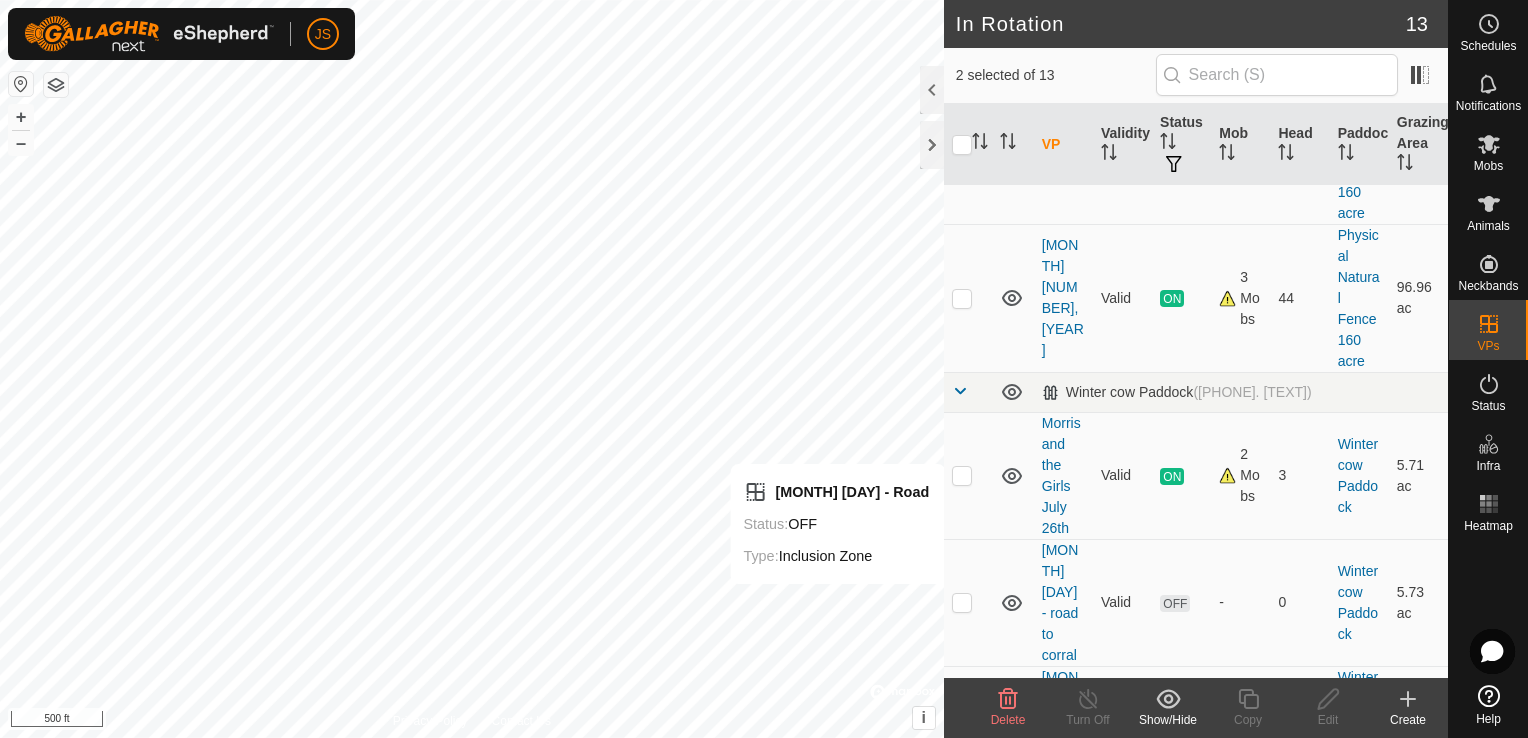 scroll, scrollTop: 1272, scrollLeft: 0, axis: vertical 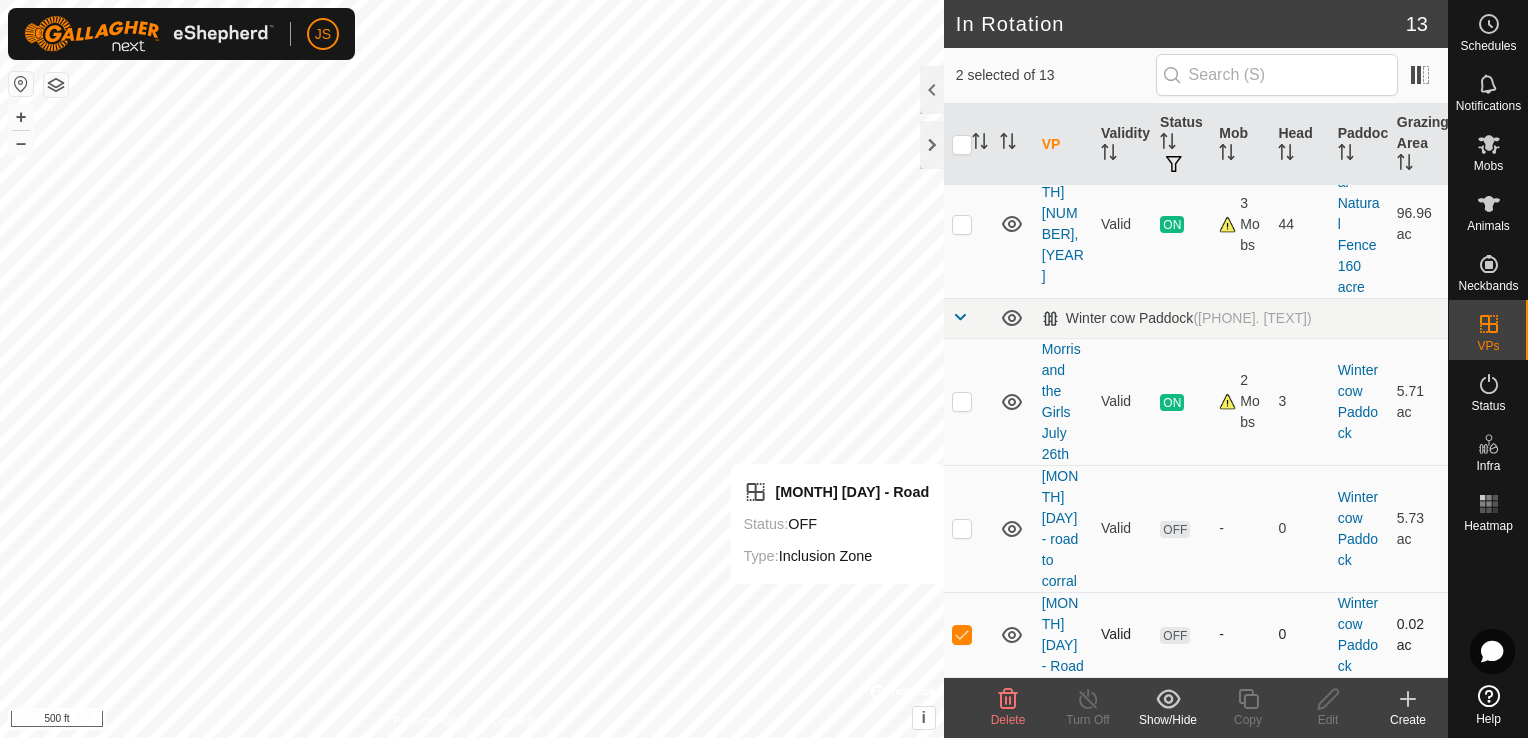 click at bounding box center (962, 634) 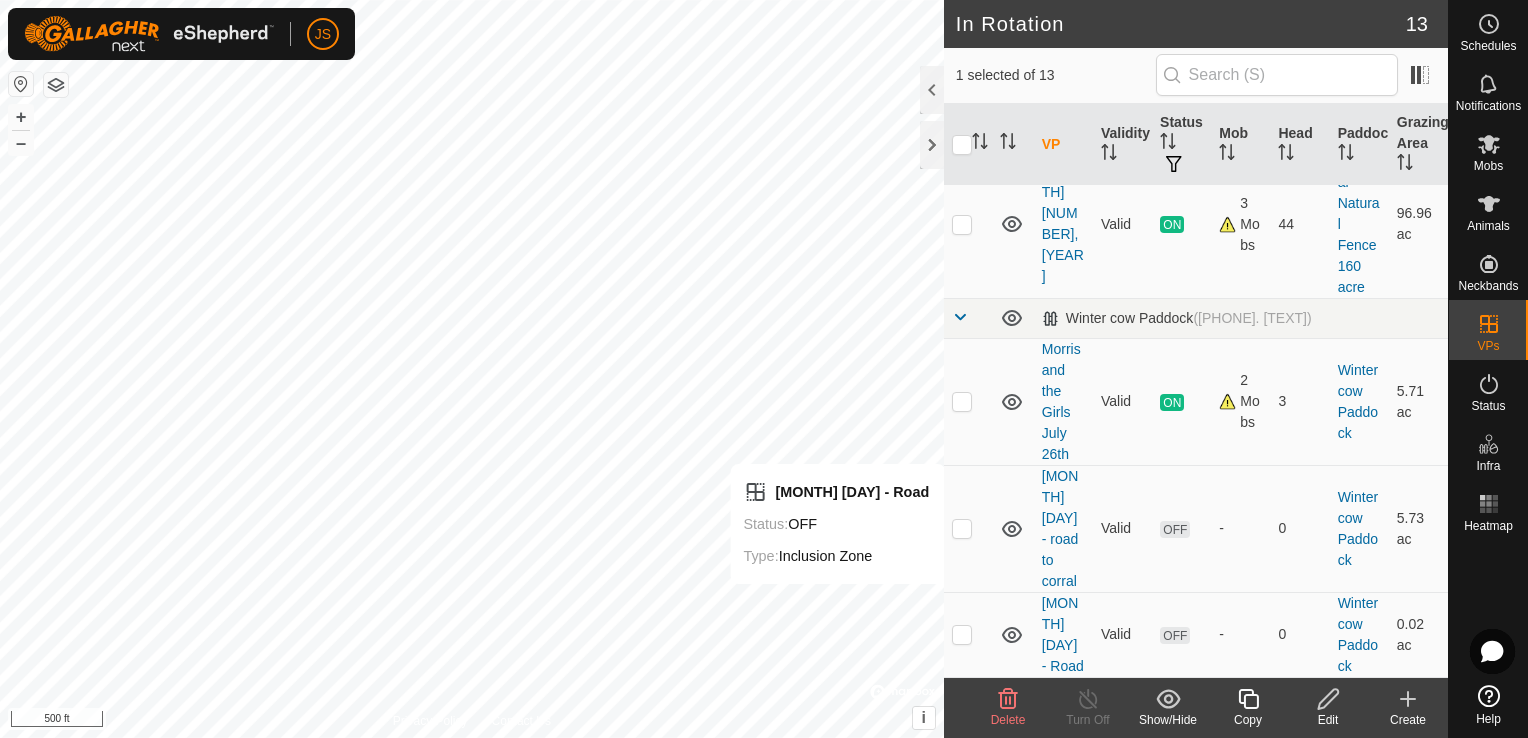 click 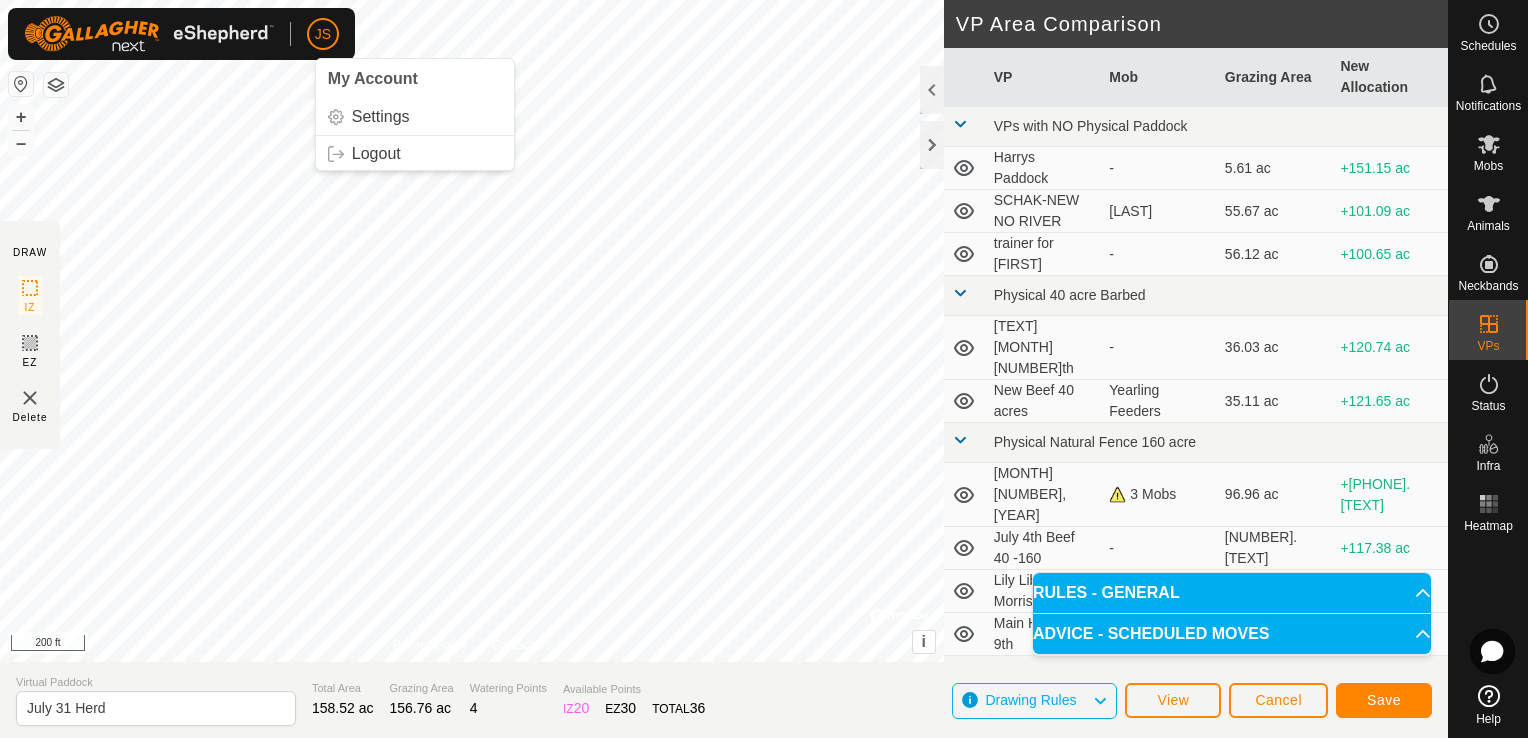 click 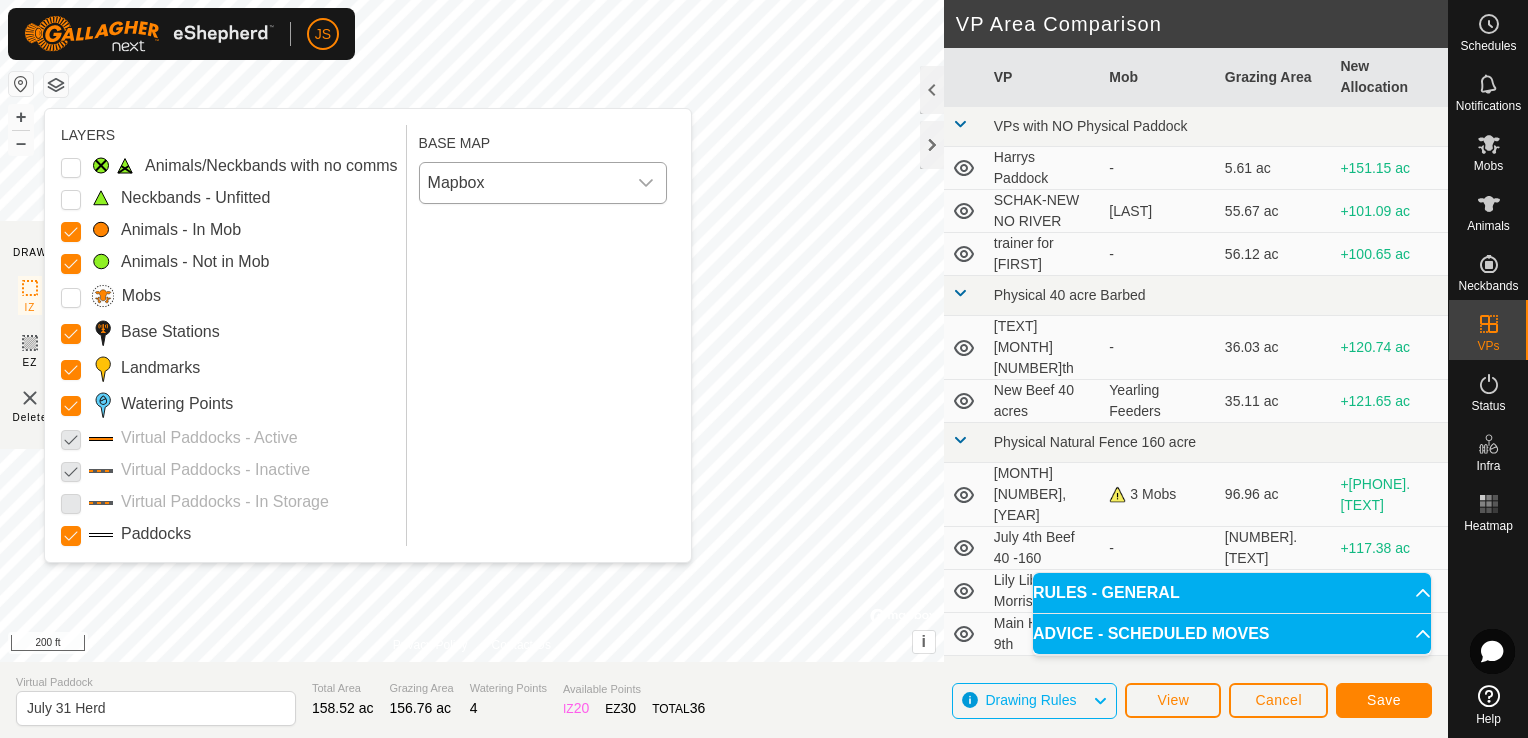 click on "Mapbox" at bounding box center [523, 183] 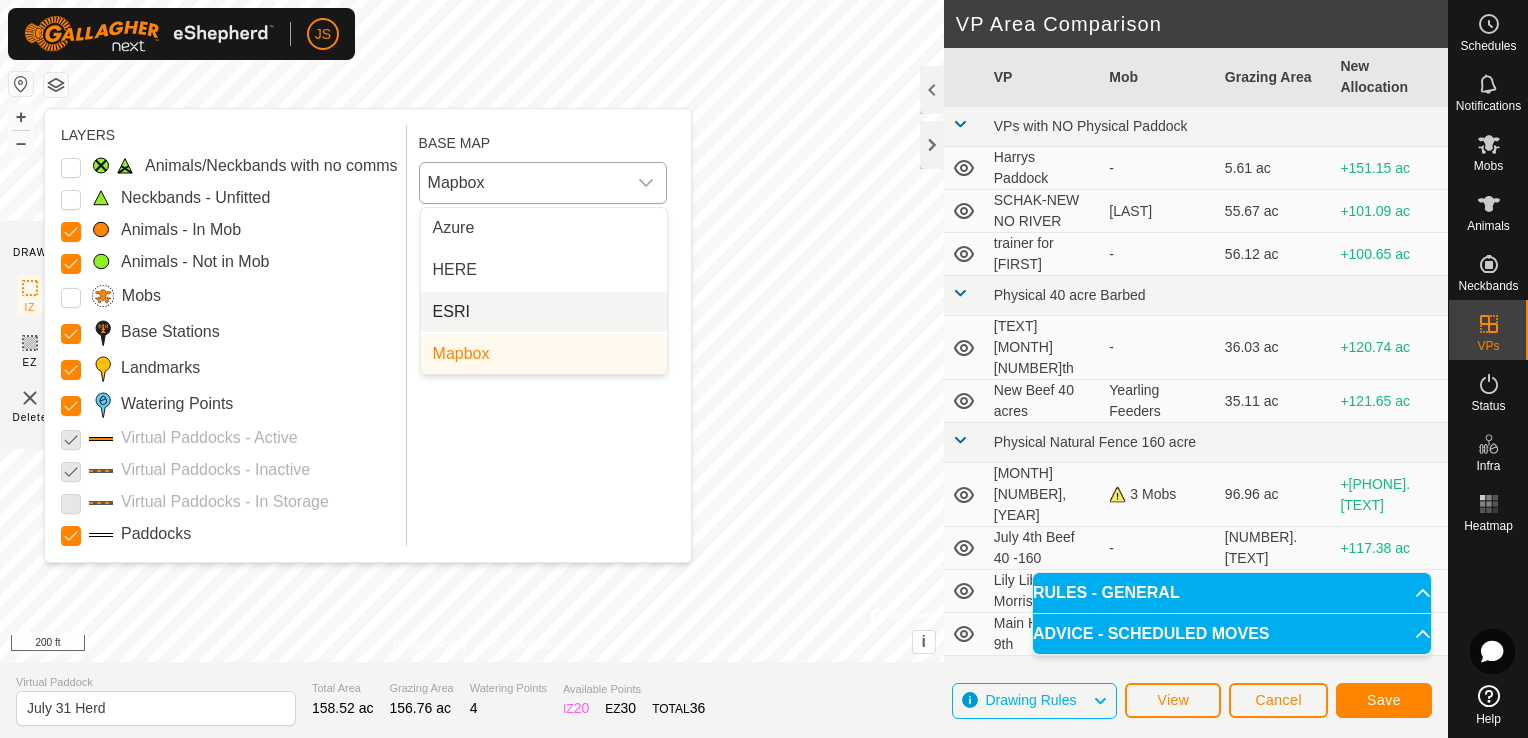 click on "ESRI" at bounding box center (544, 312) 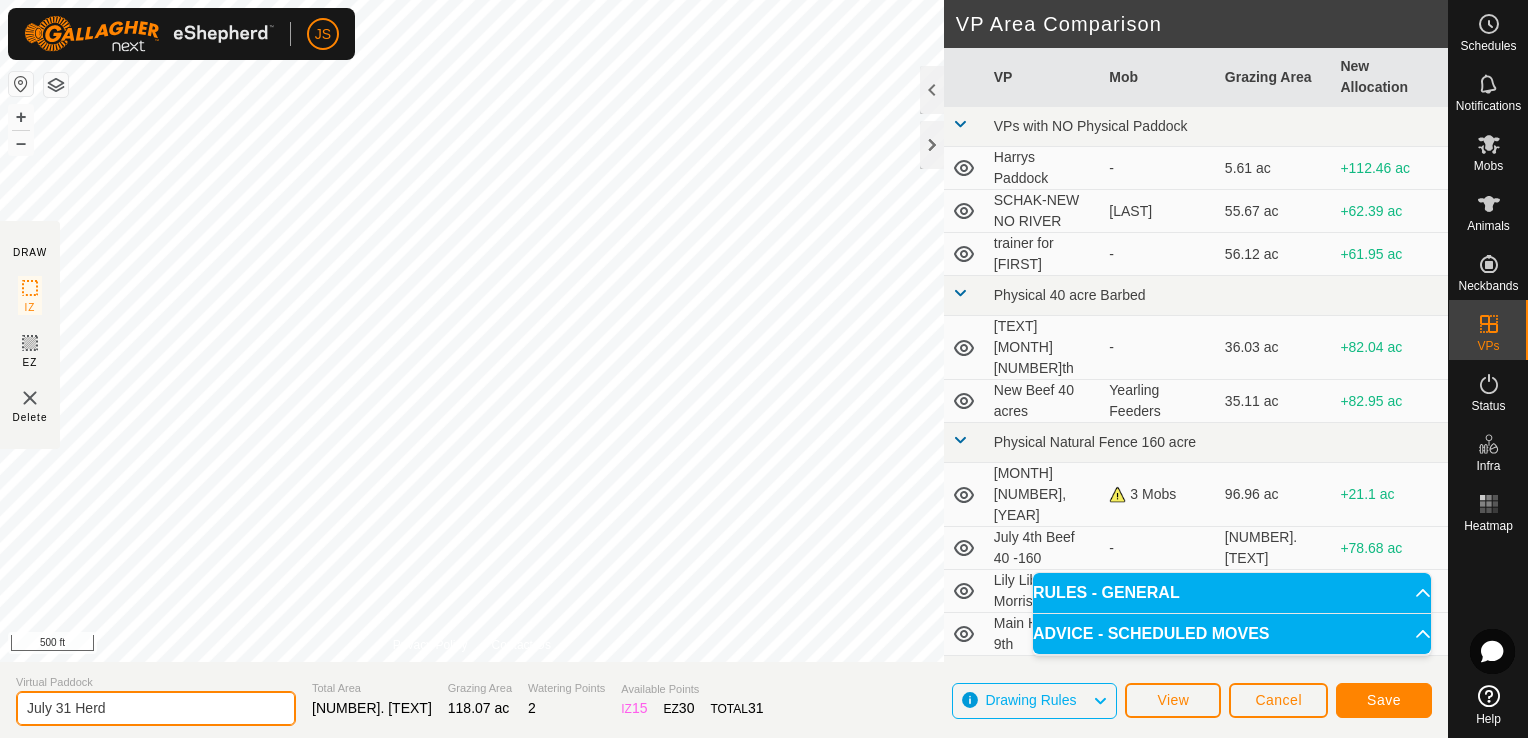 drag, startPoint x: 131, startPoint y: 706, endPoint x: -4, endPoint y: 699, distance: 135.18137 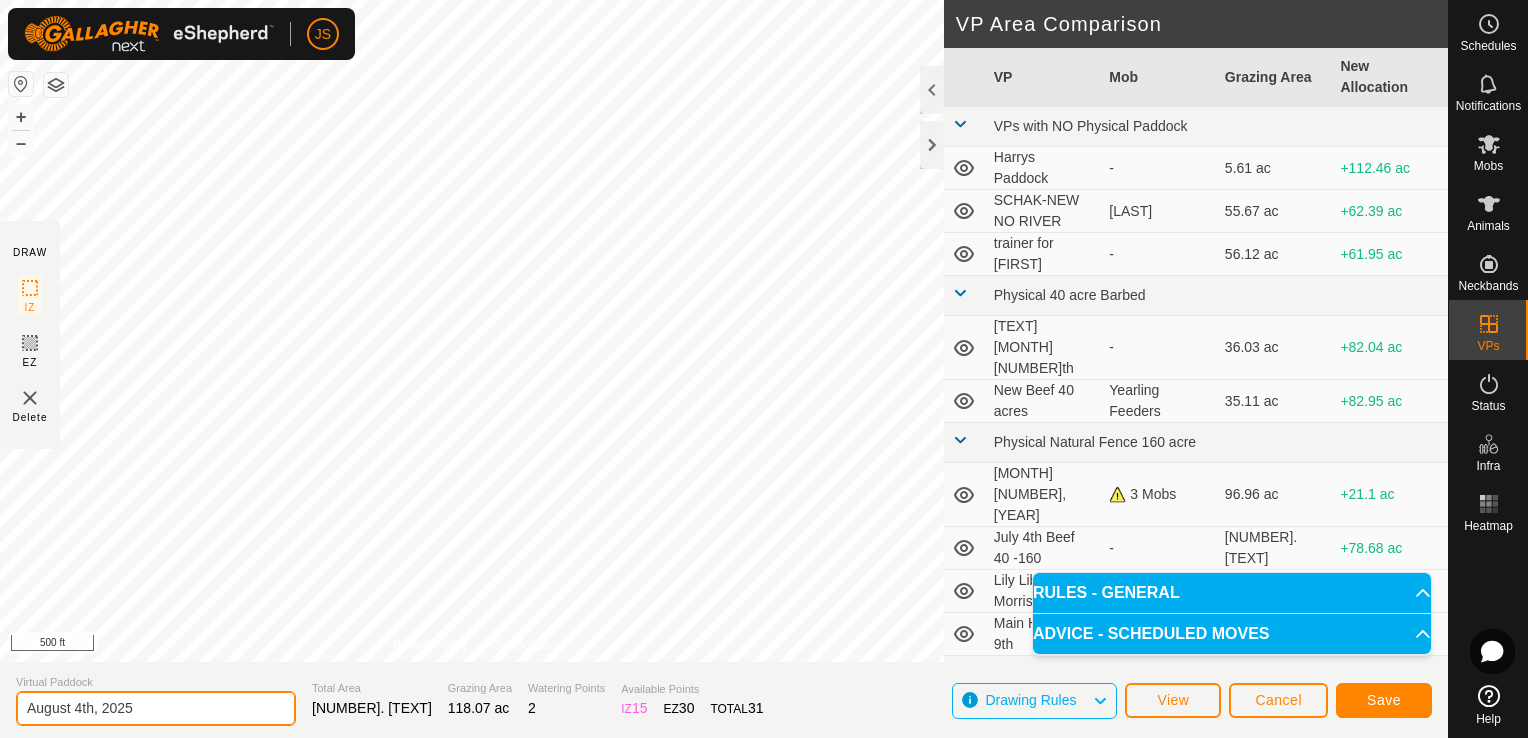 type on "August 4th, 2025" 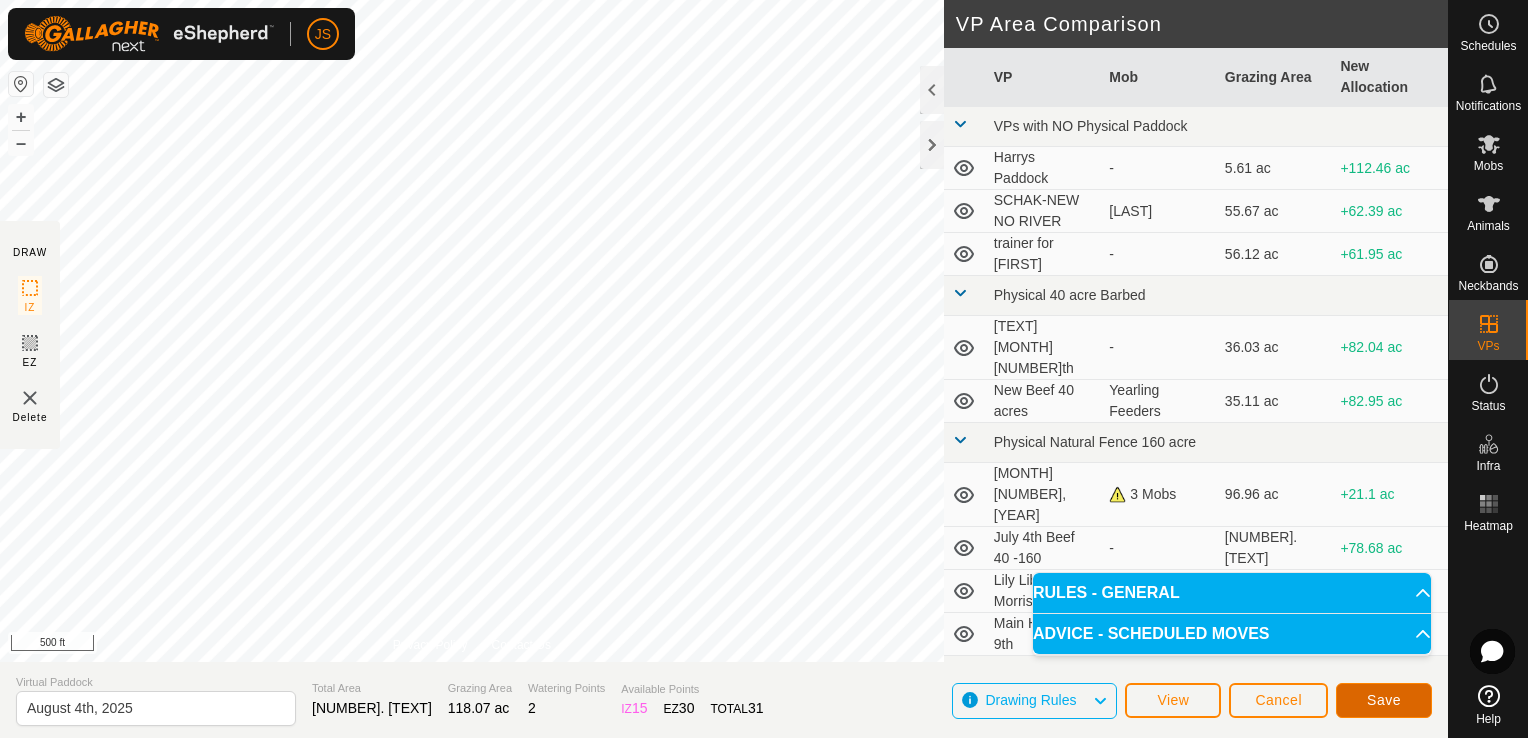 click on "Save" 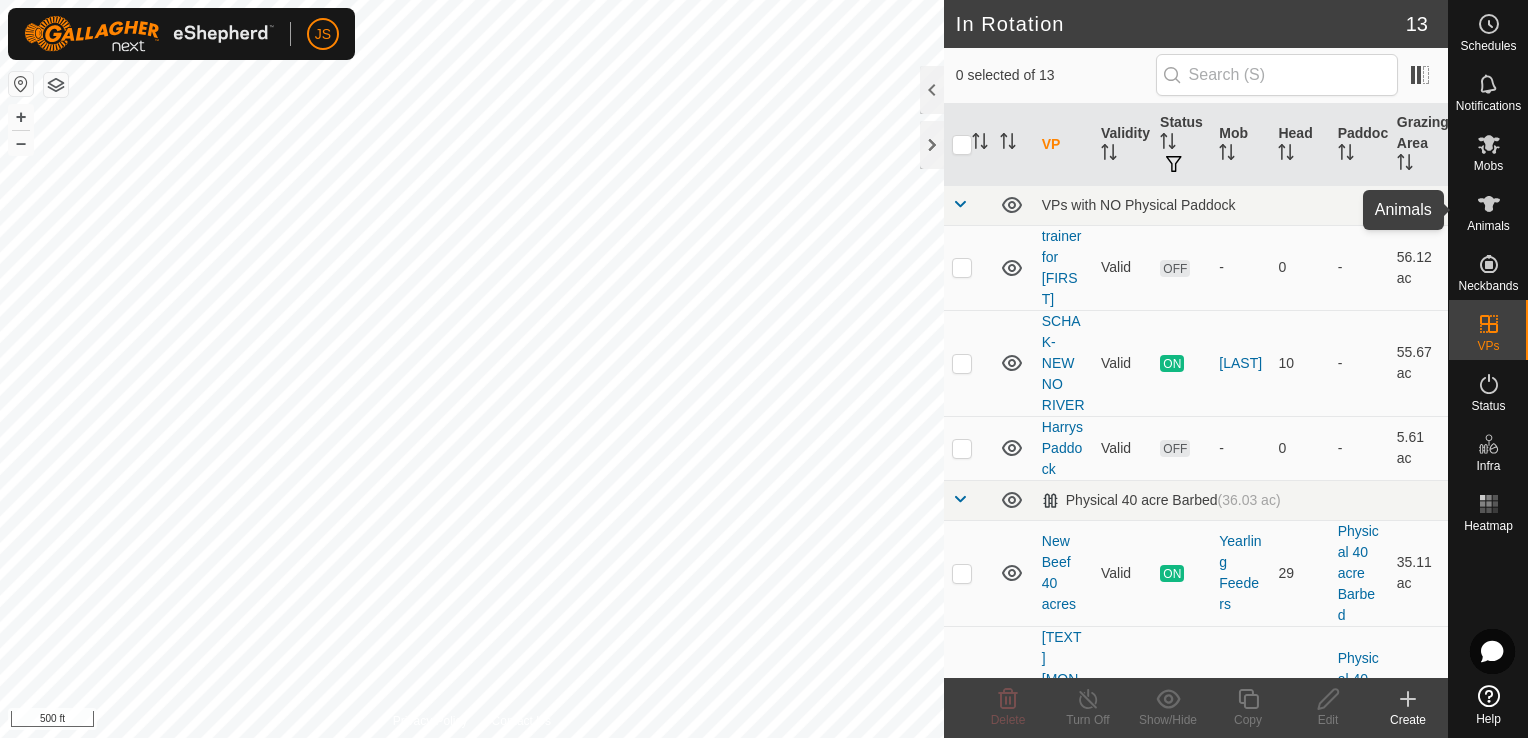 click 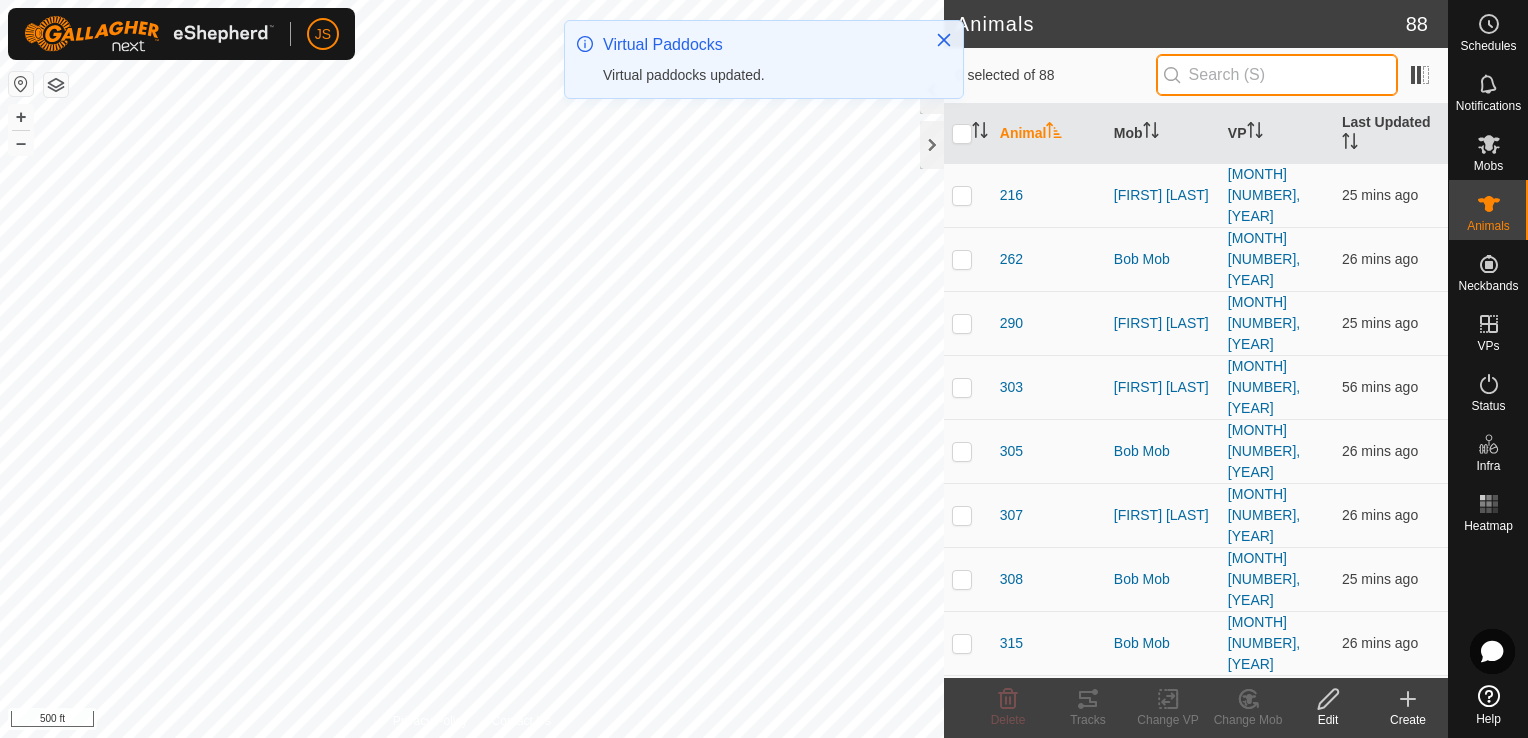 click at bounding box center (1277, 75) 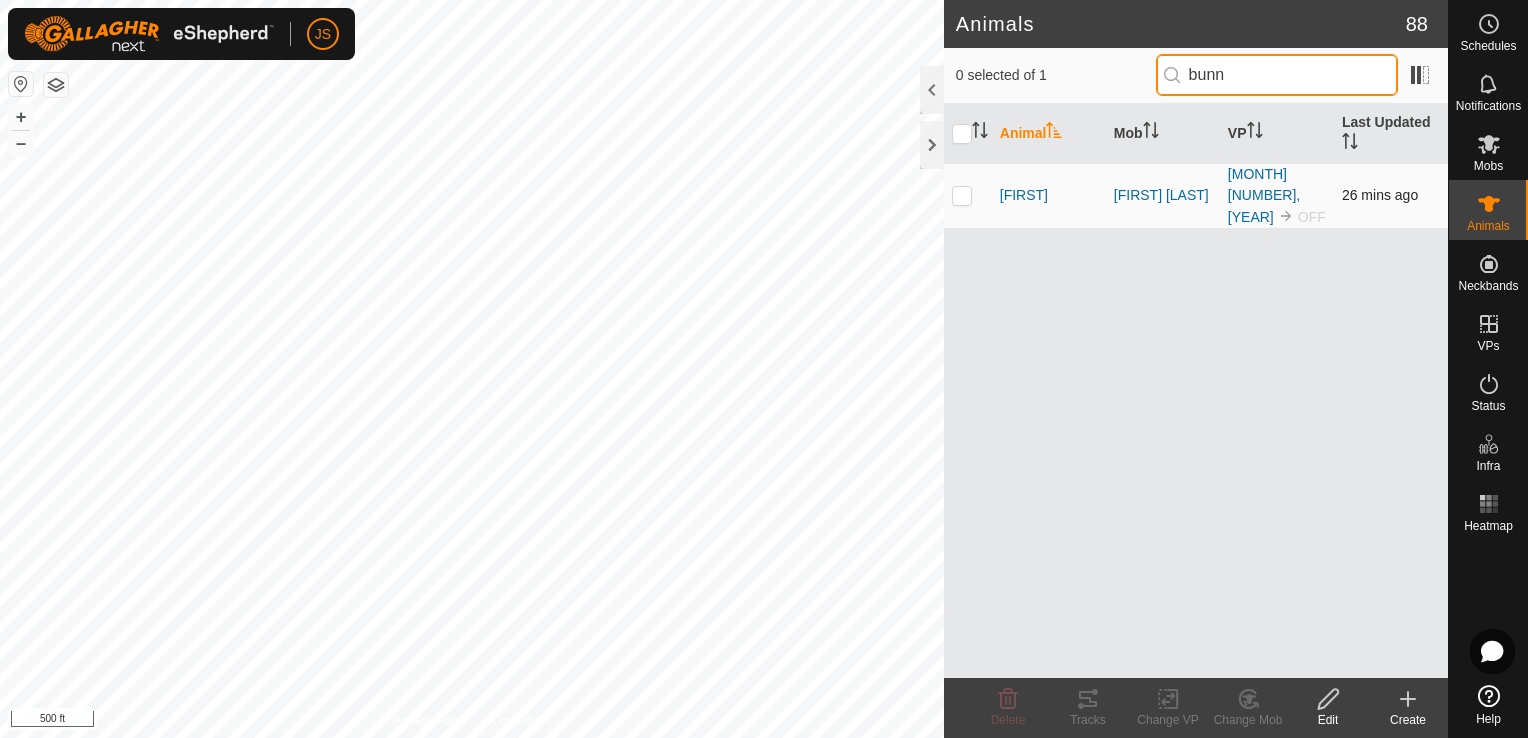 type on "bunn" 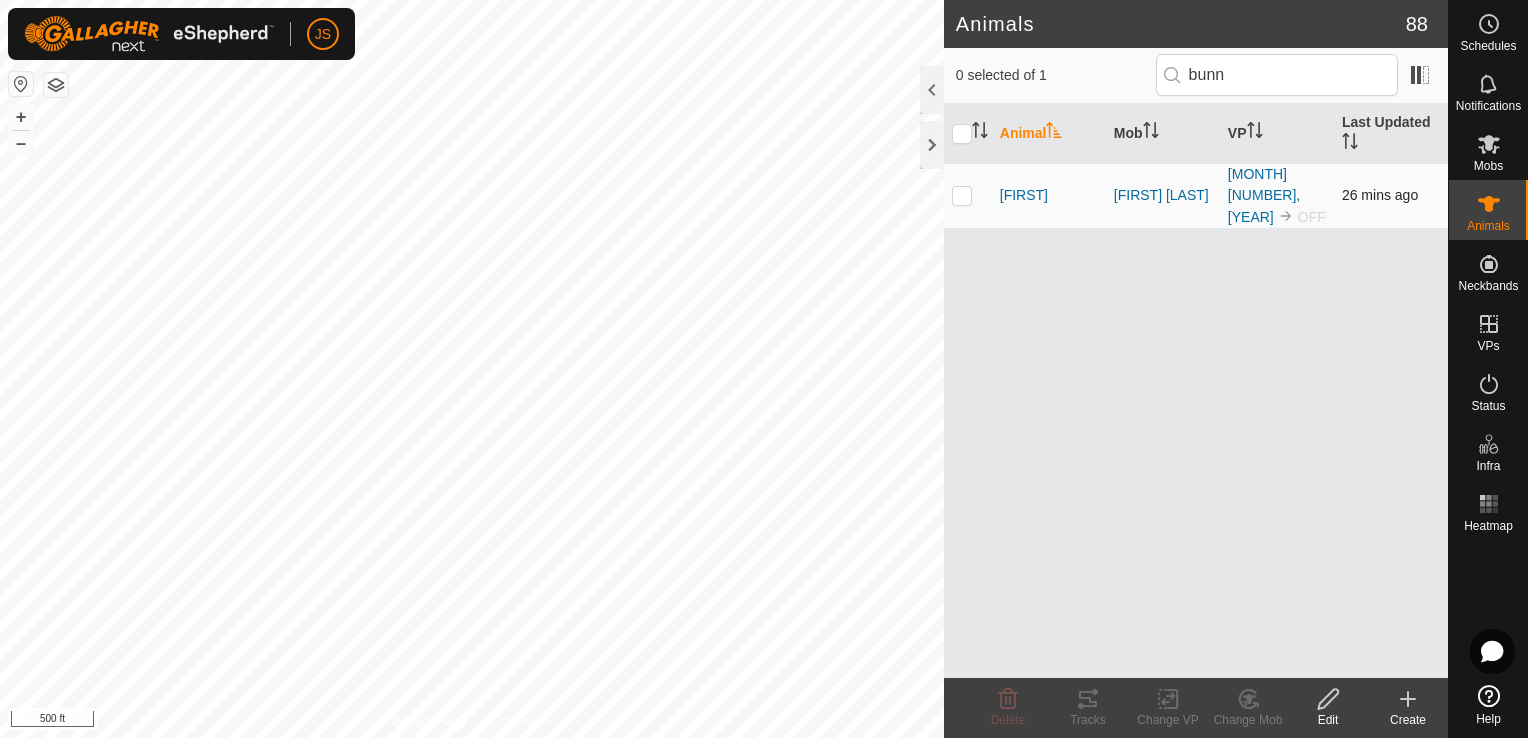 click at bounding box center [962, 195] 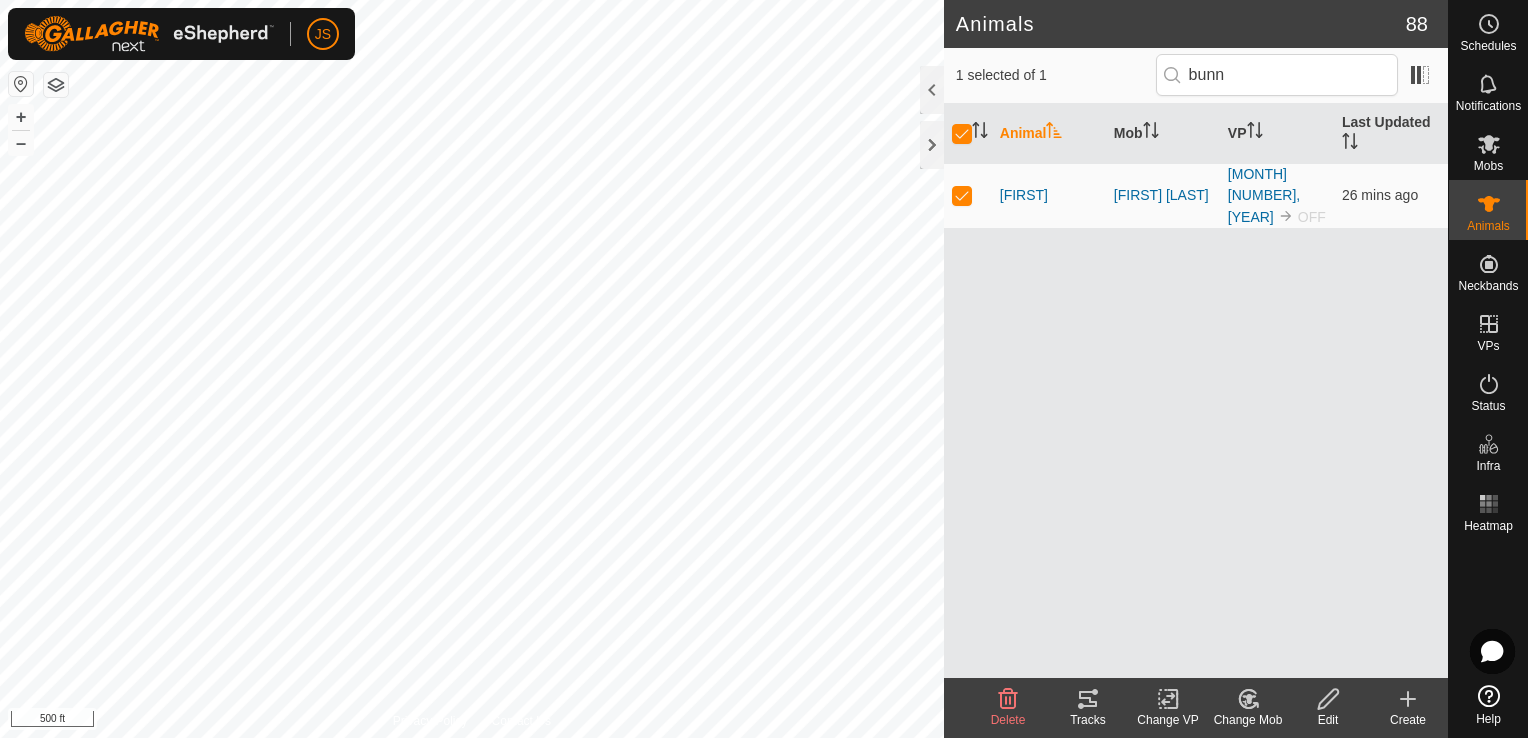 click 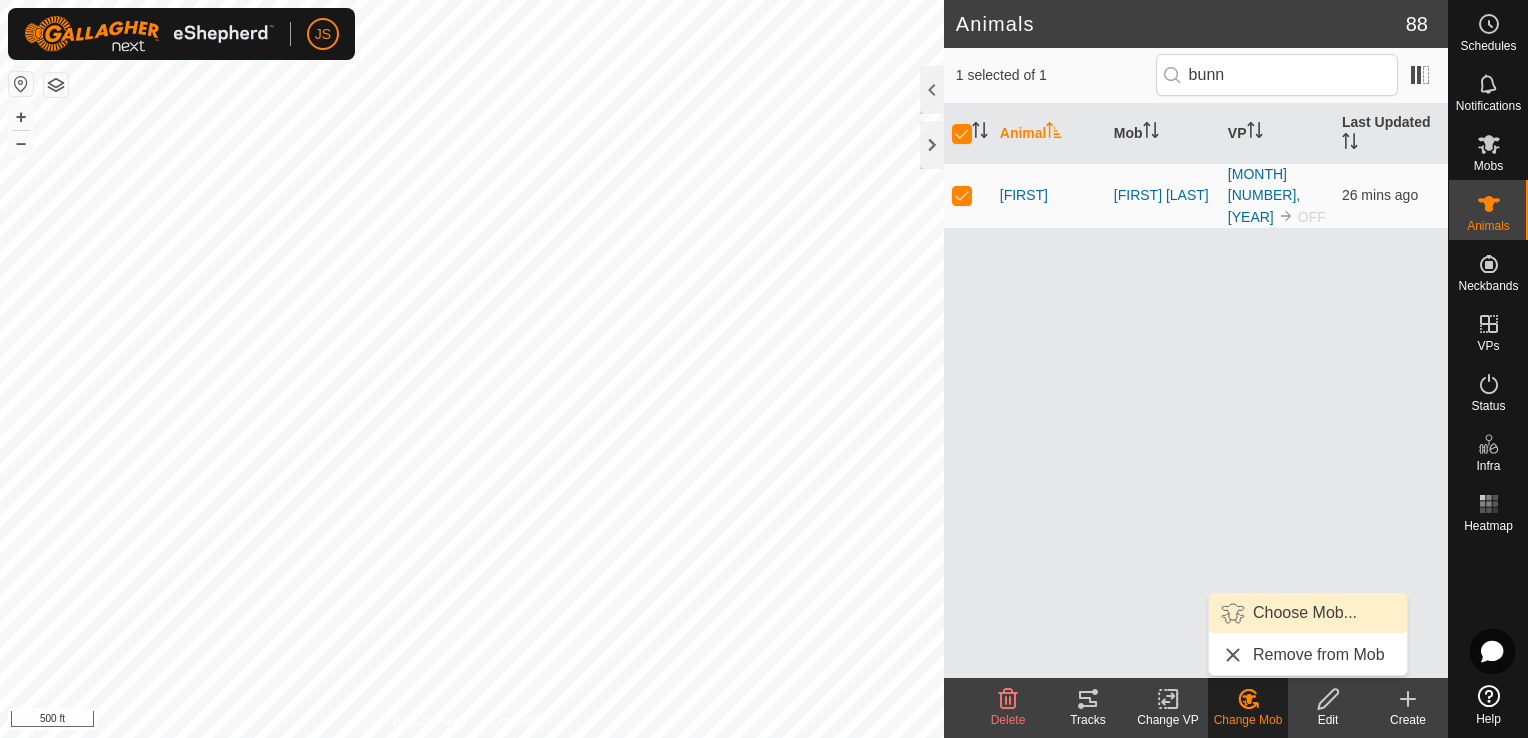 click on "Choose Mob..." at bounding box center (1308, 613) 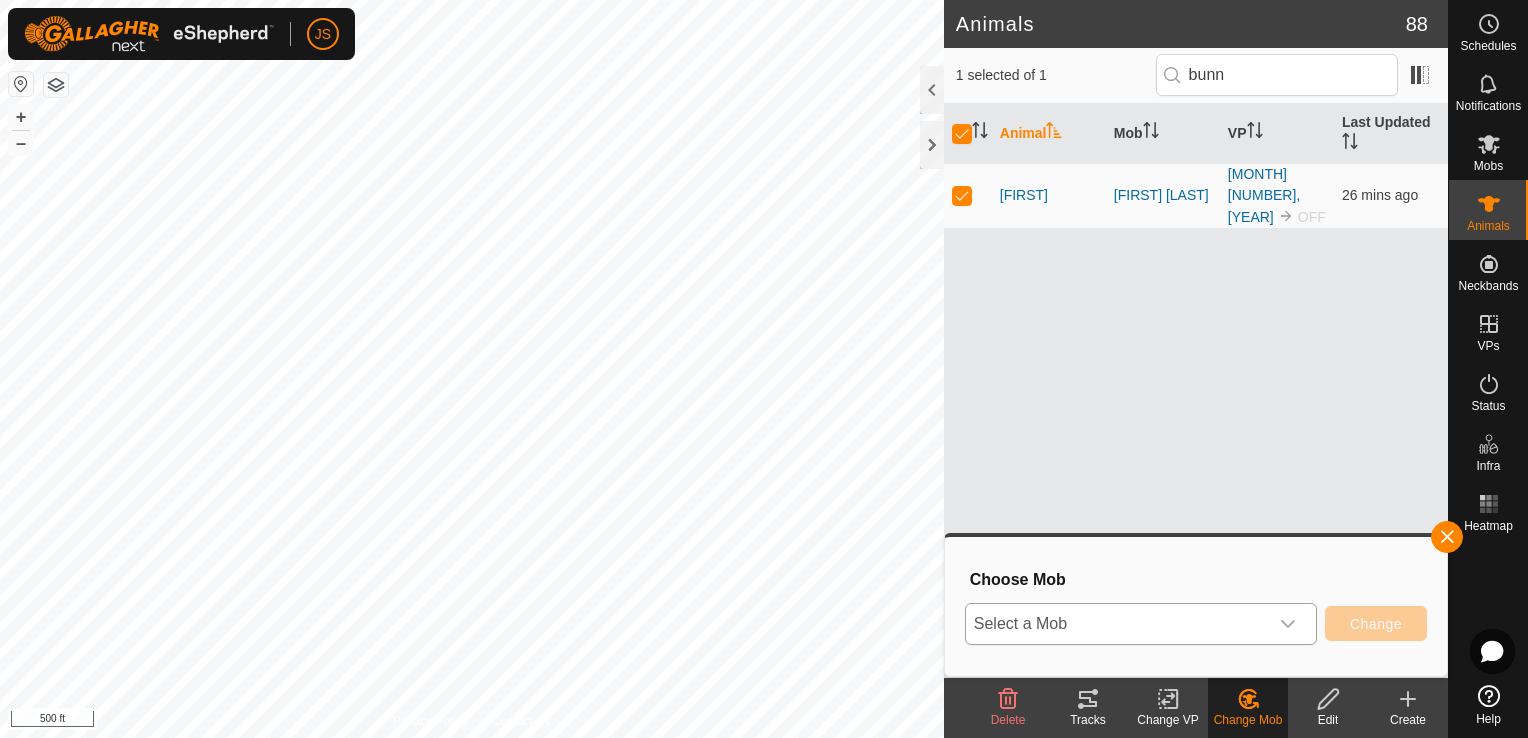 click on "Select a Mob" at bounding box center (1117, 624) 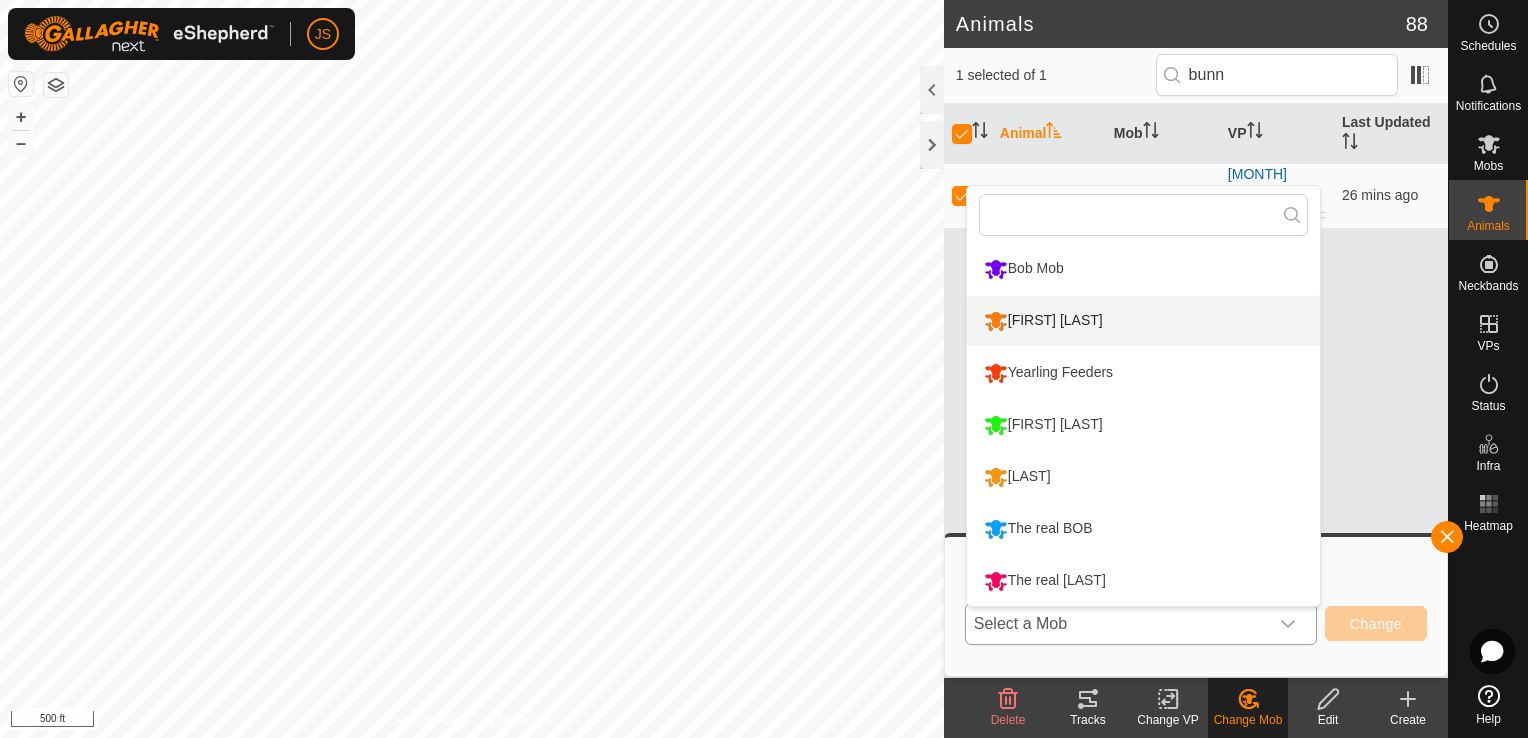 click on "[FIRST] [LAST]" at bounding box center (1143, 321) 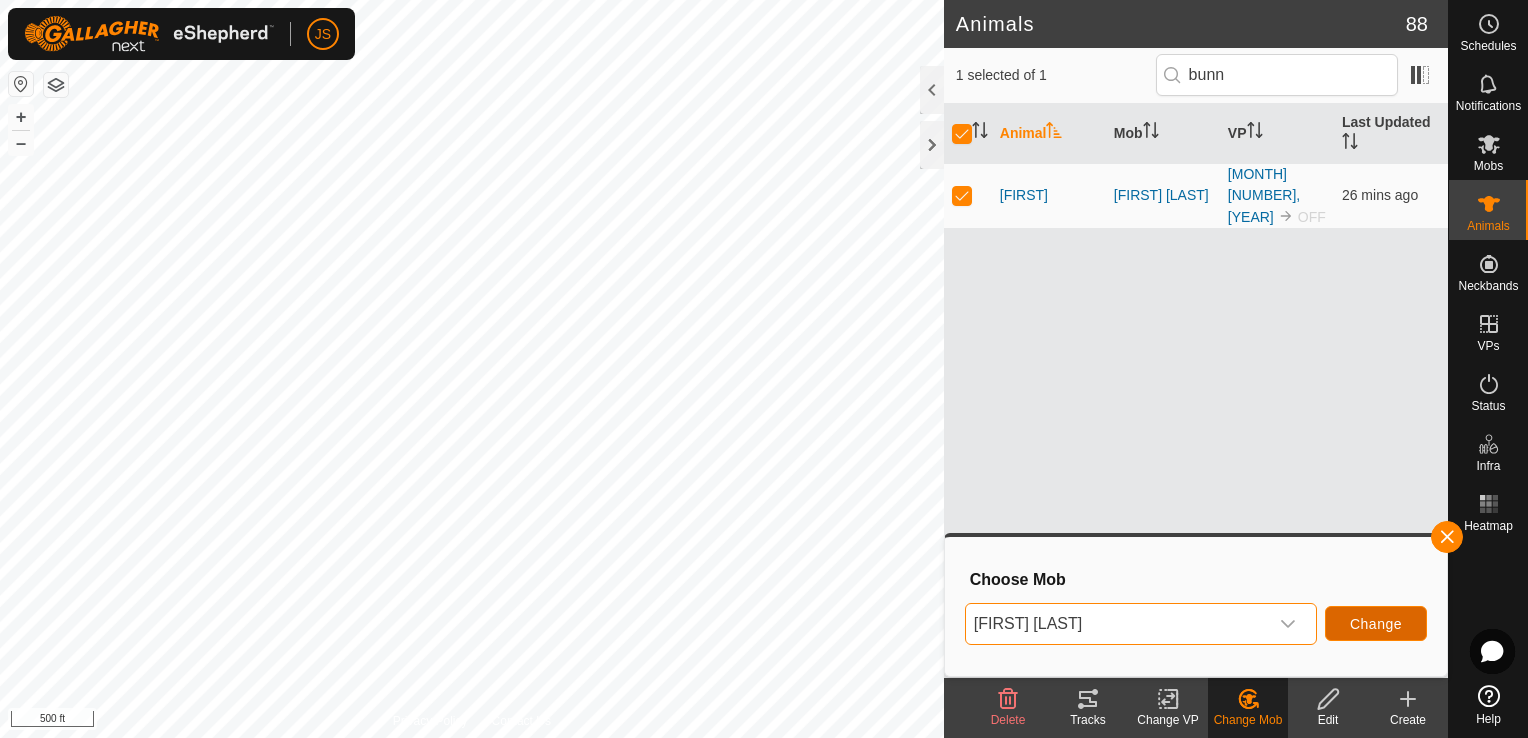 click on "Change" at bounding box center [1376, 623] 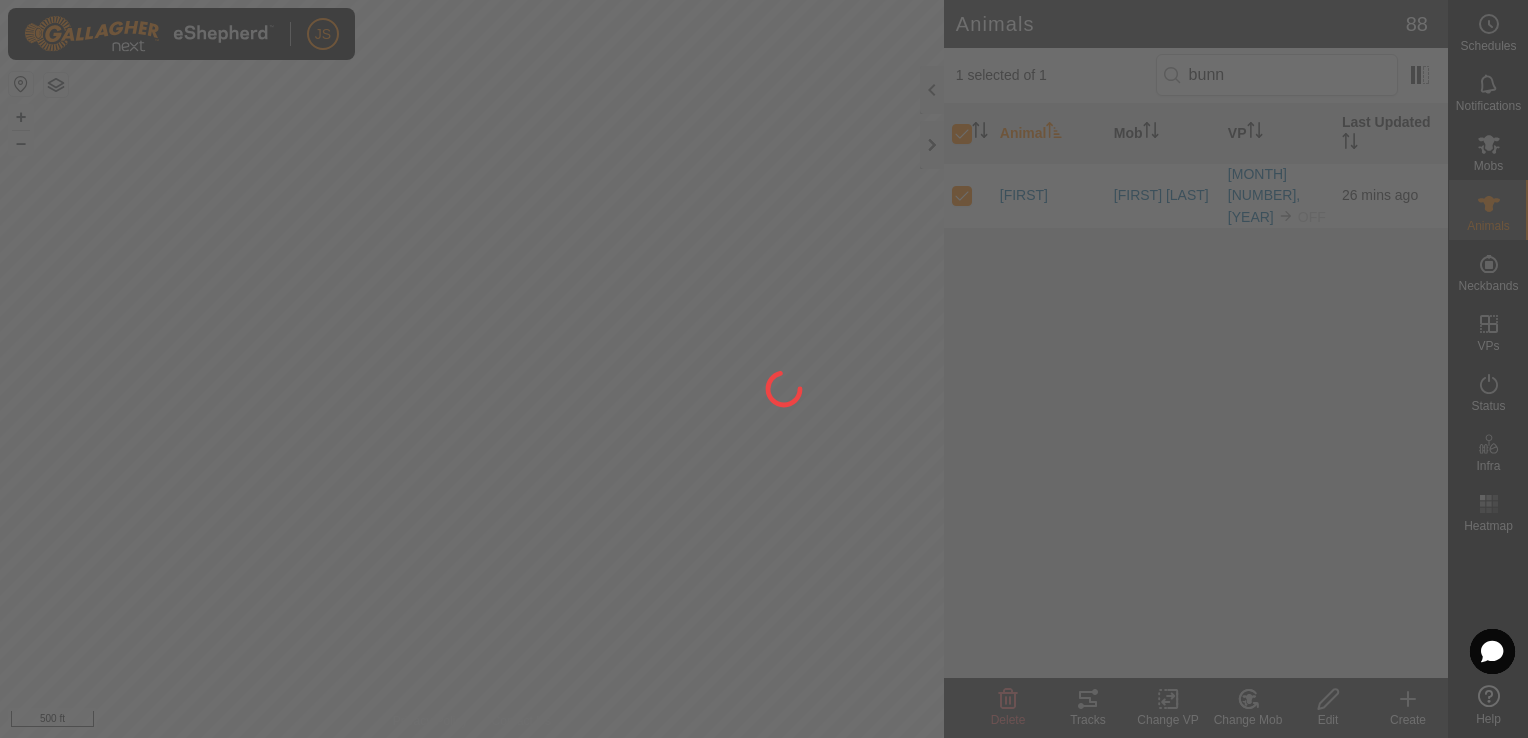 checkbox on "false" 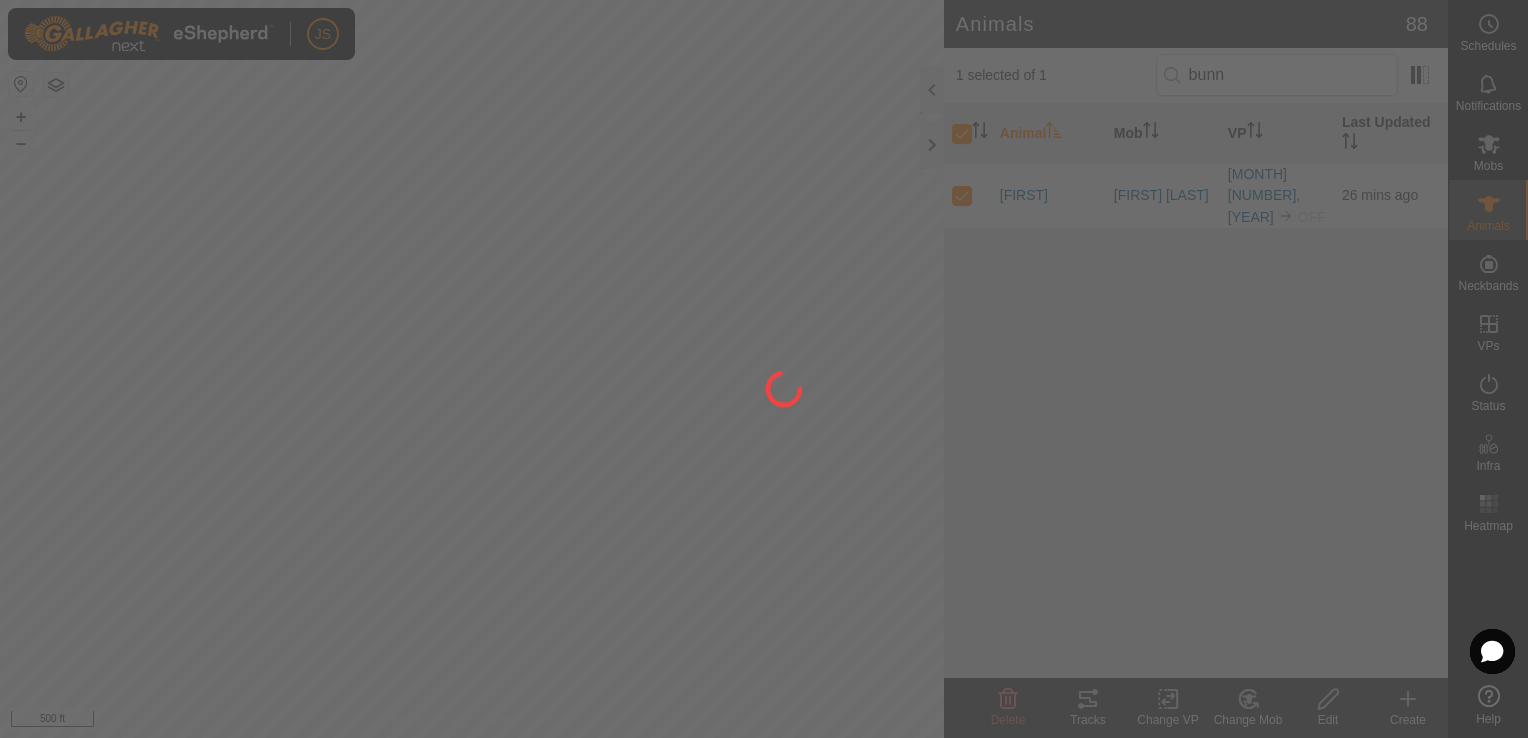 checkbox on "false" 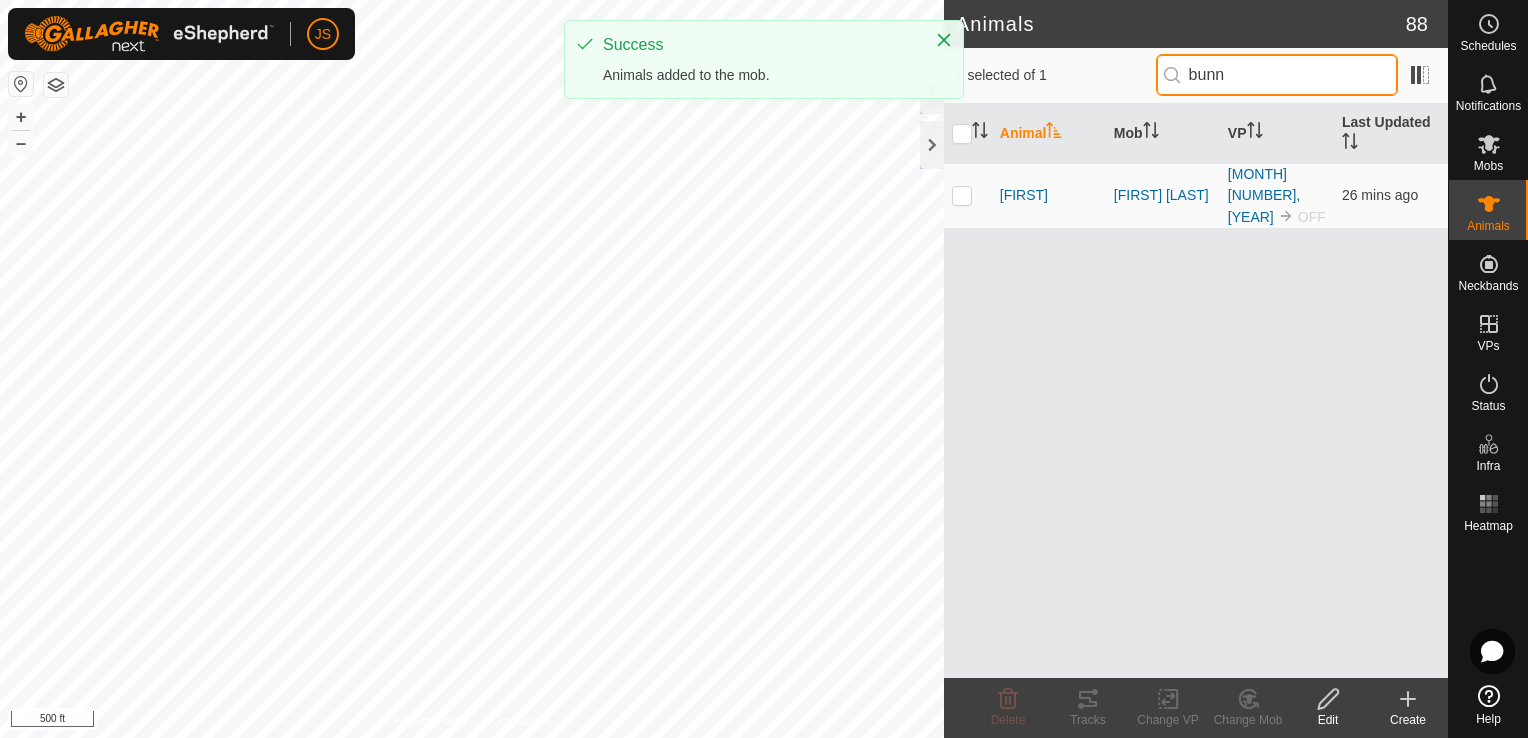 drag, startPoint x: 1266, startPoint y: 71, endPoint x: 1049, endPoint y: 46, distance: 218.43535 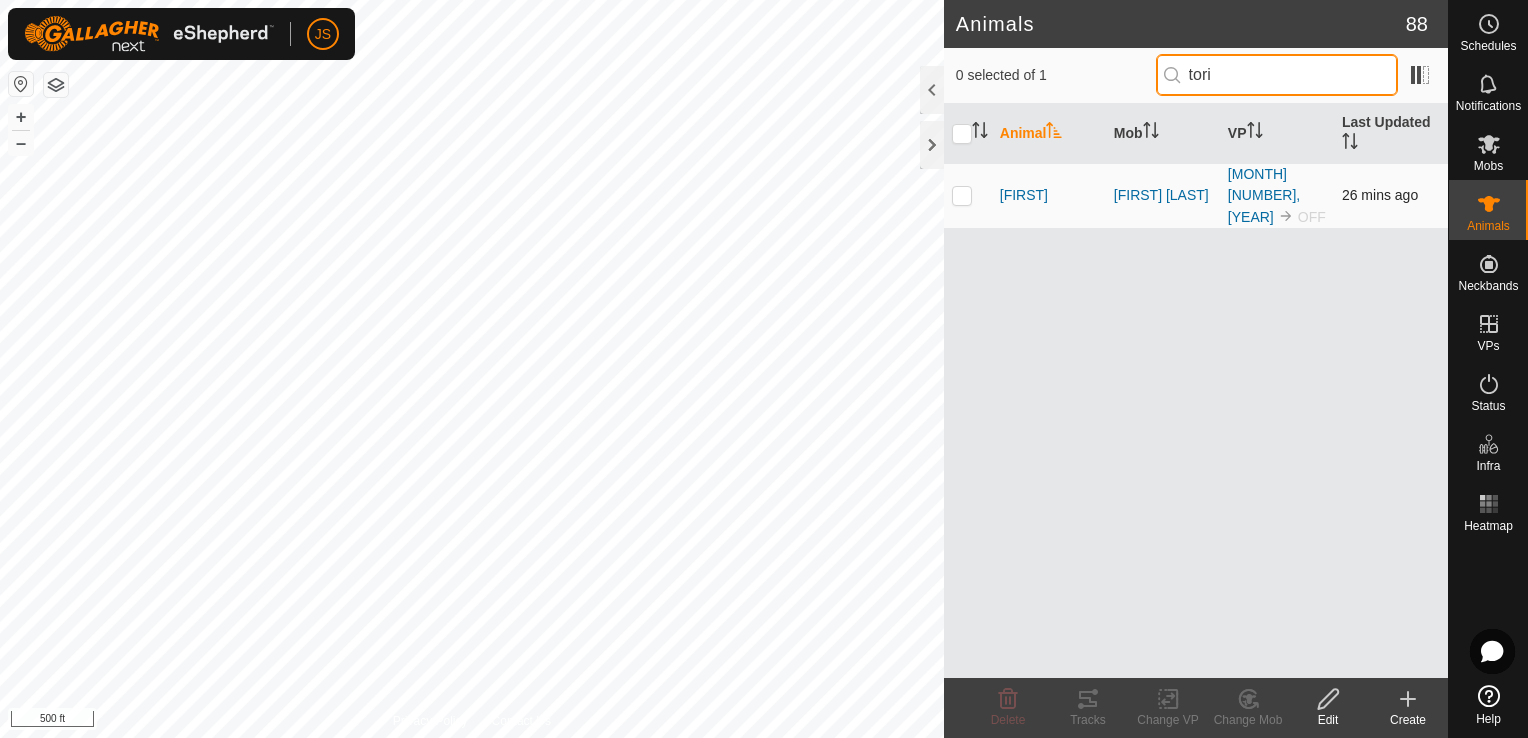 type on "tori" 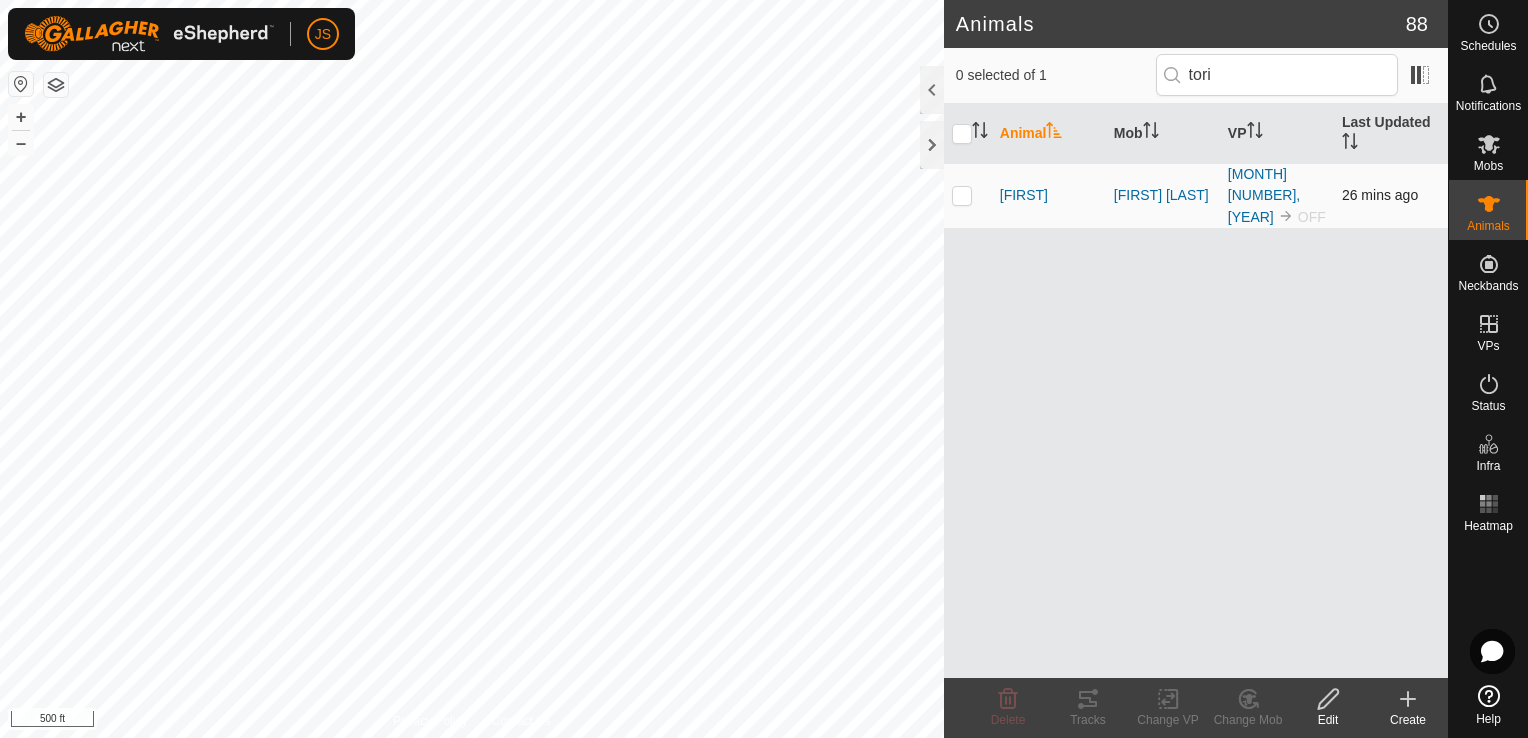 click at bounding box center (962, 195) 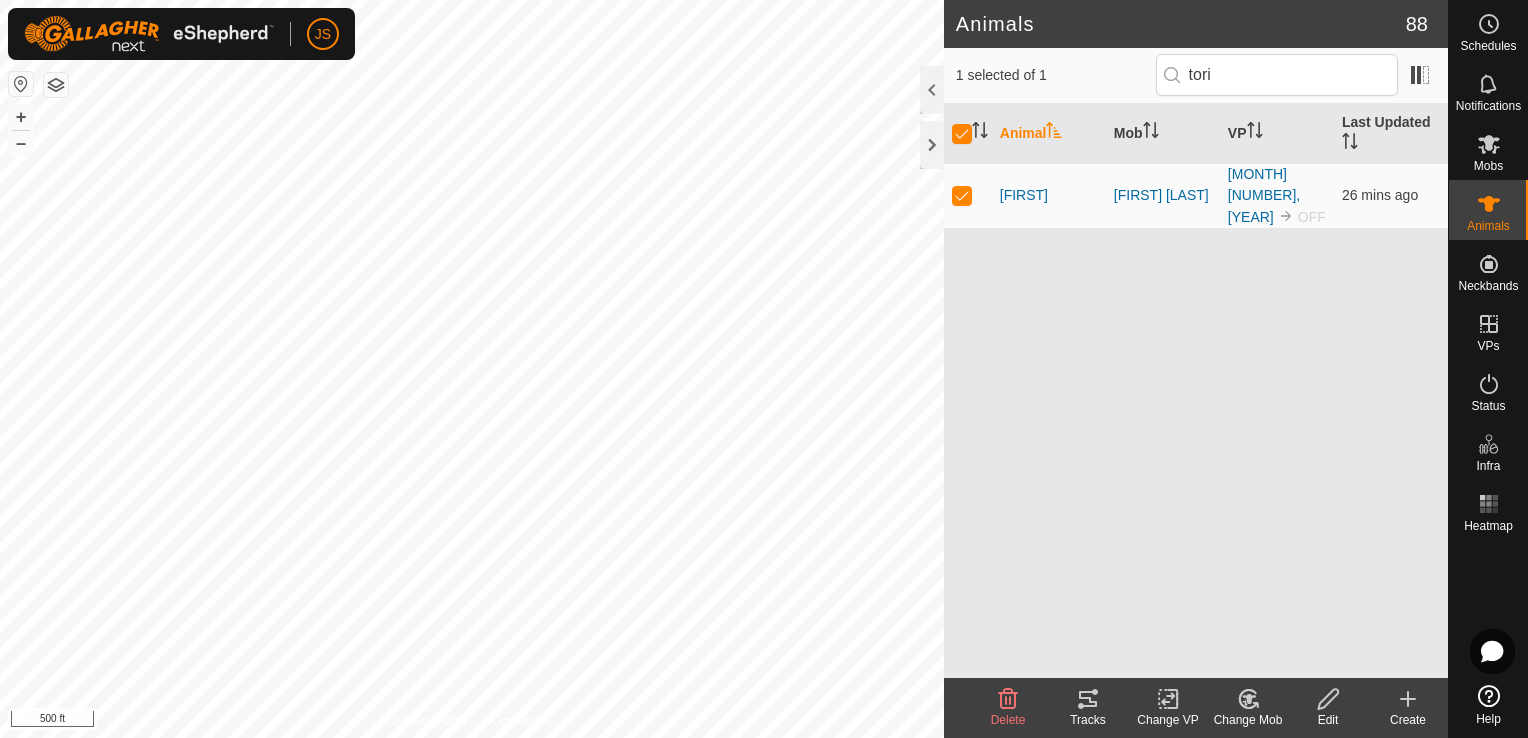 click 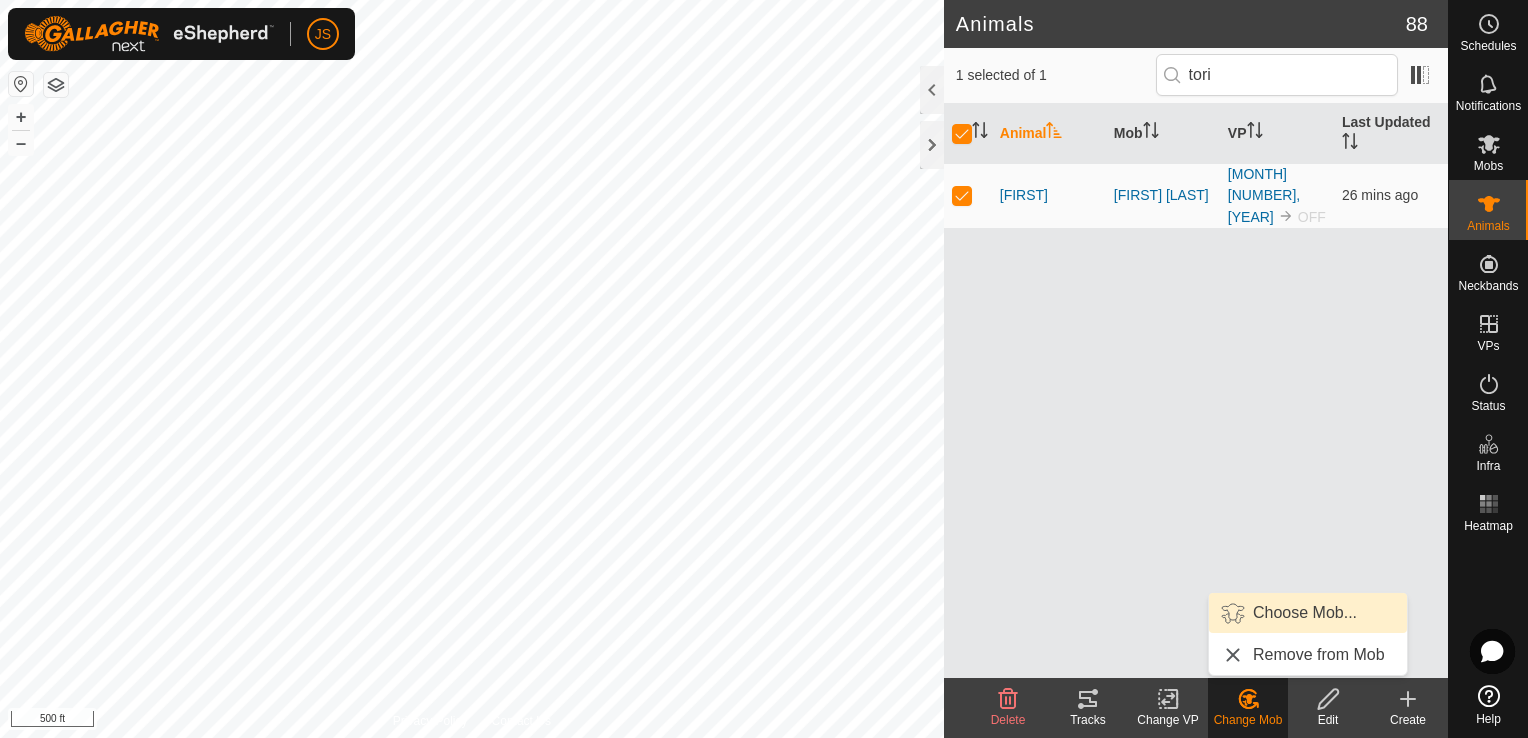 click on "Choose Mob..." at bounding box center (1308, 613) 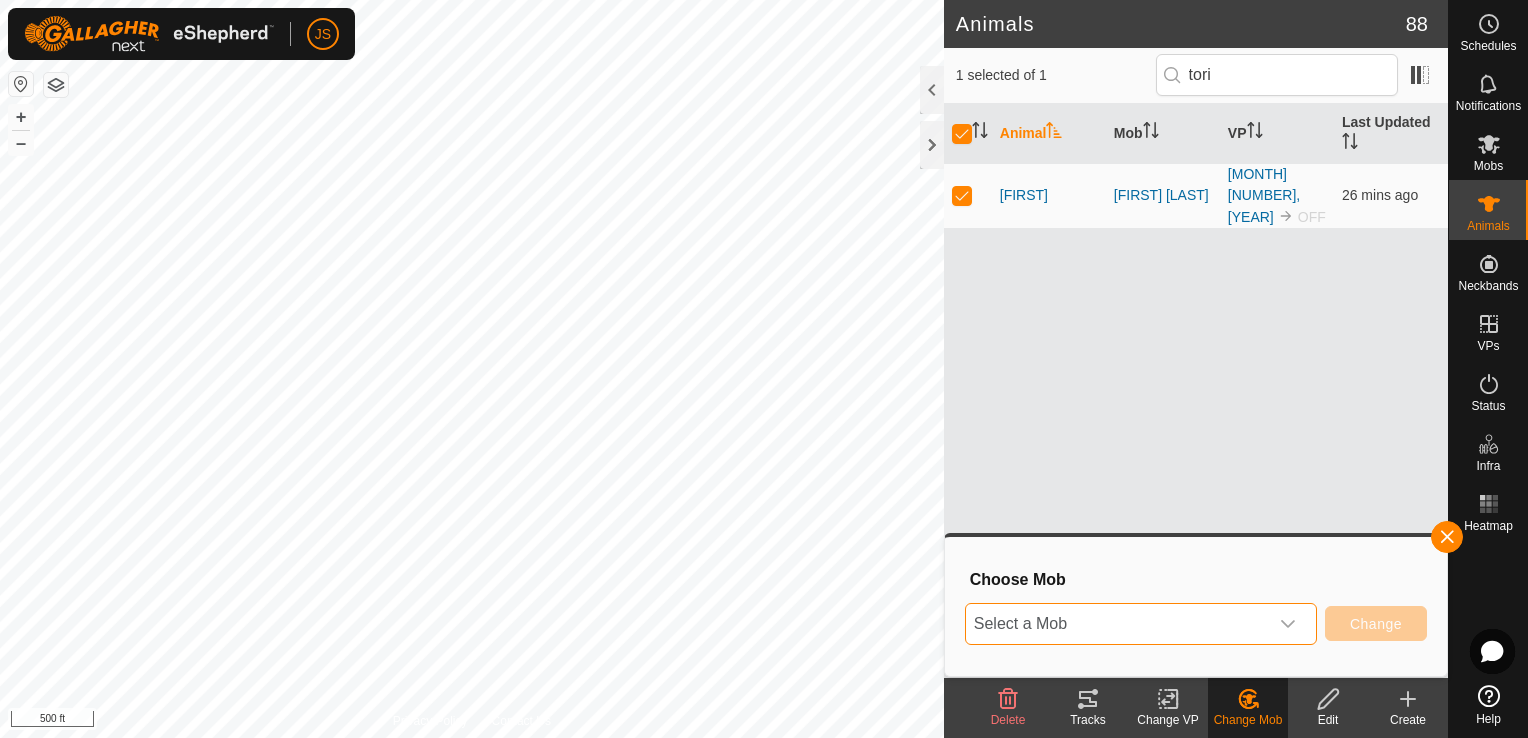 click on "Select a Mob" at bounding box center [1117, 624] 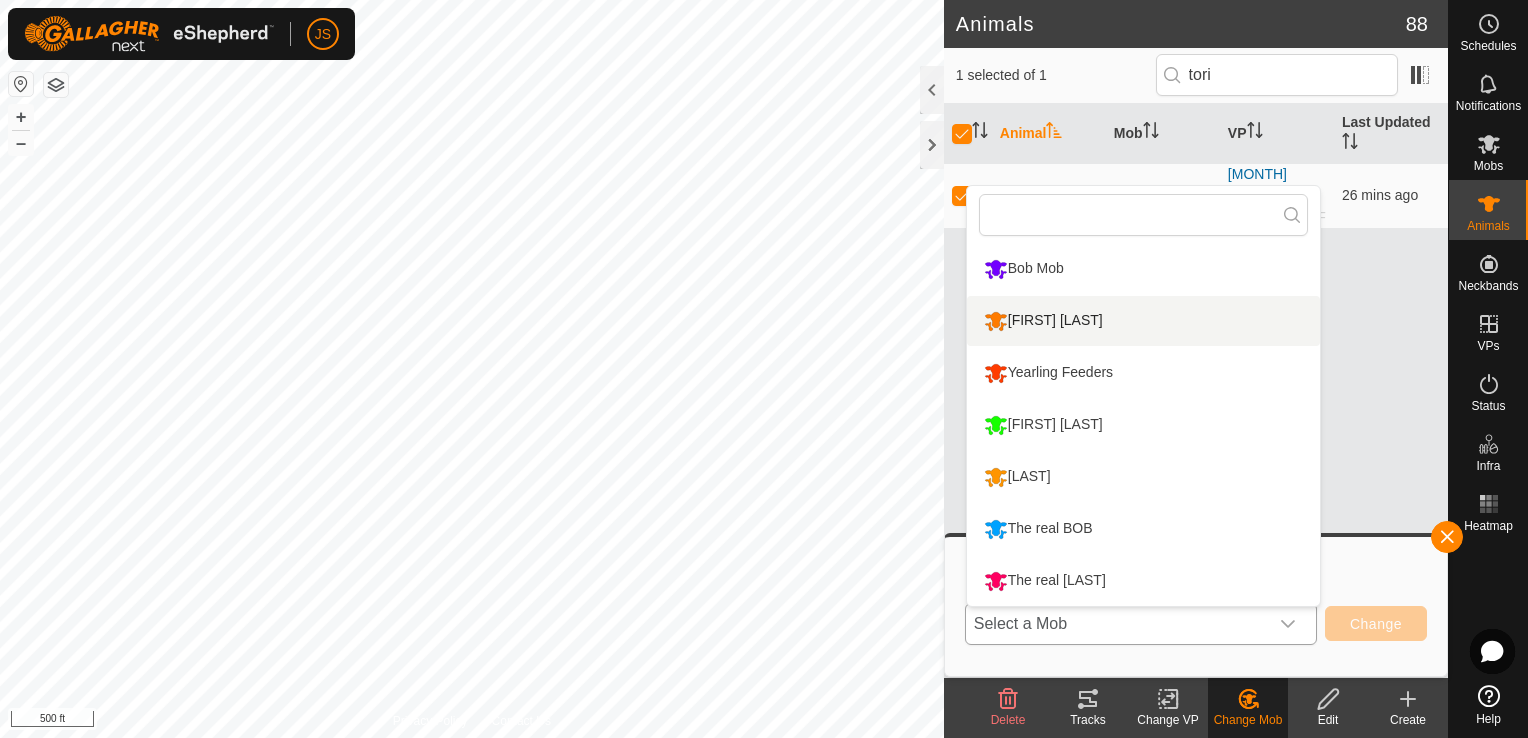 click on "[FIRST] [LAST]" at bounding box center (1143, 321) 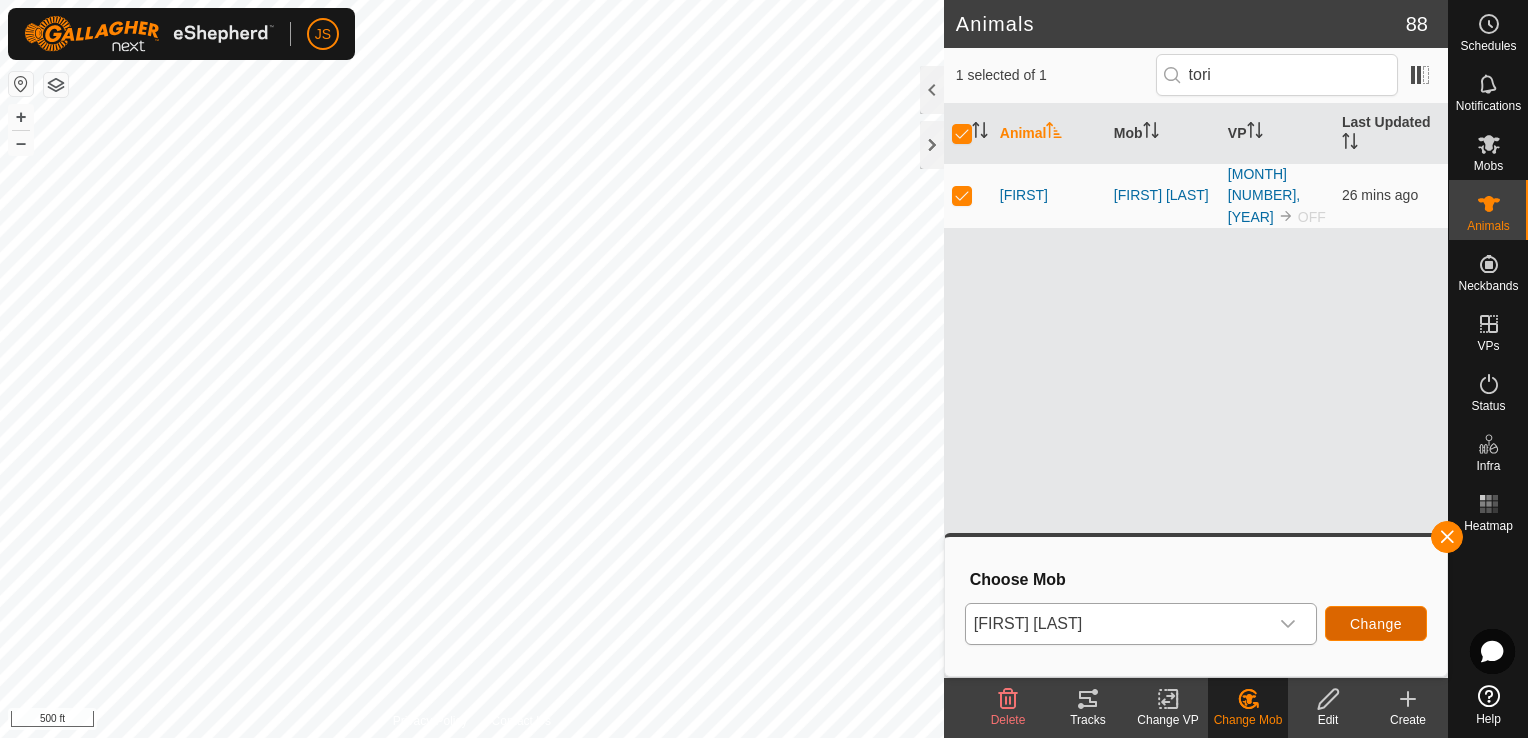 click on "Change" at bounding box center [1376, 624] 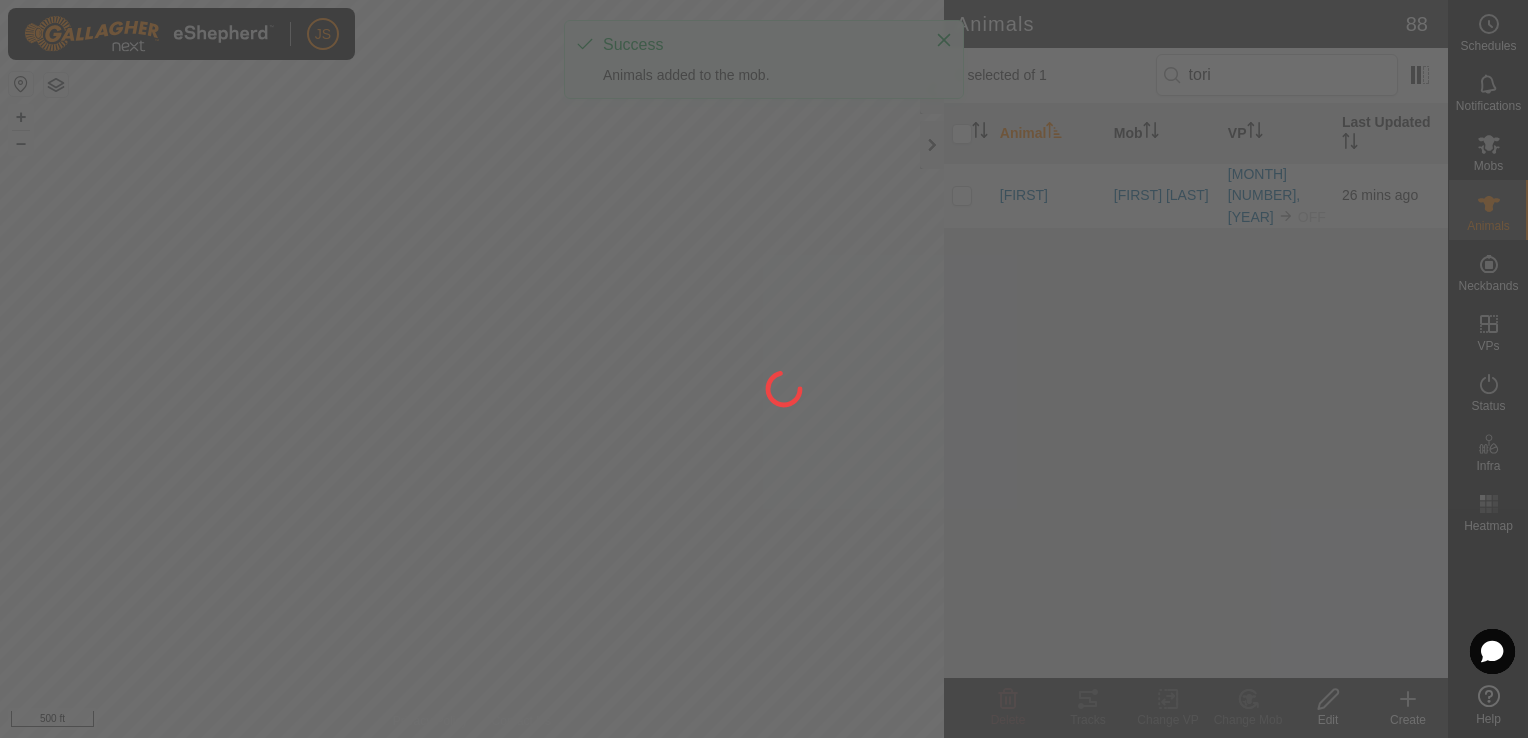checkbox on "false" 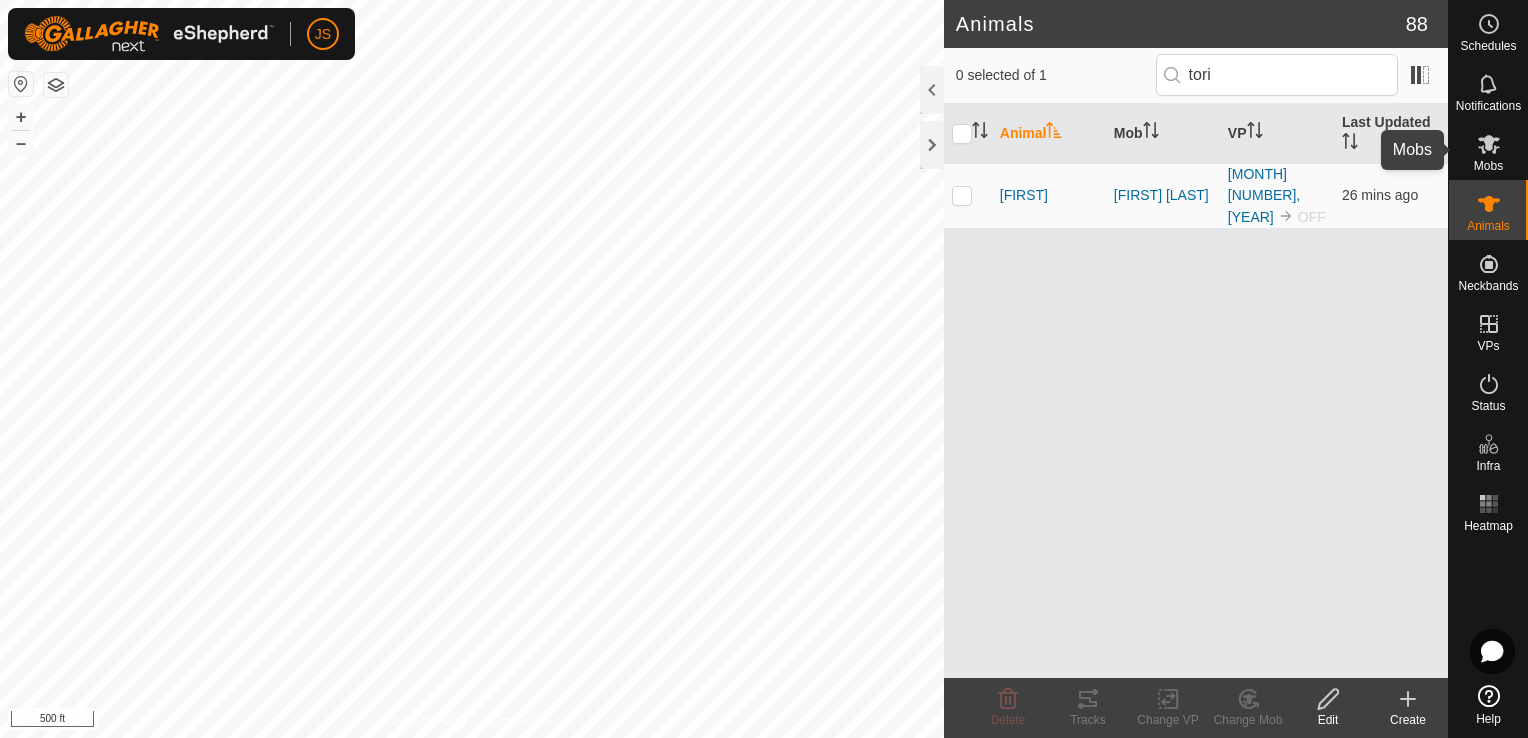 click 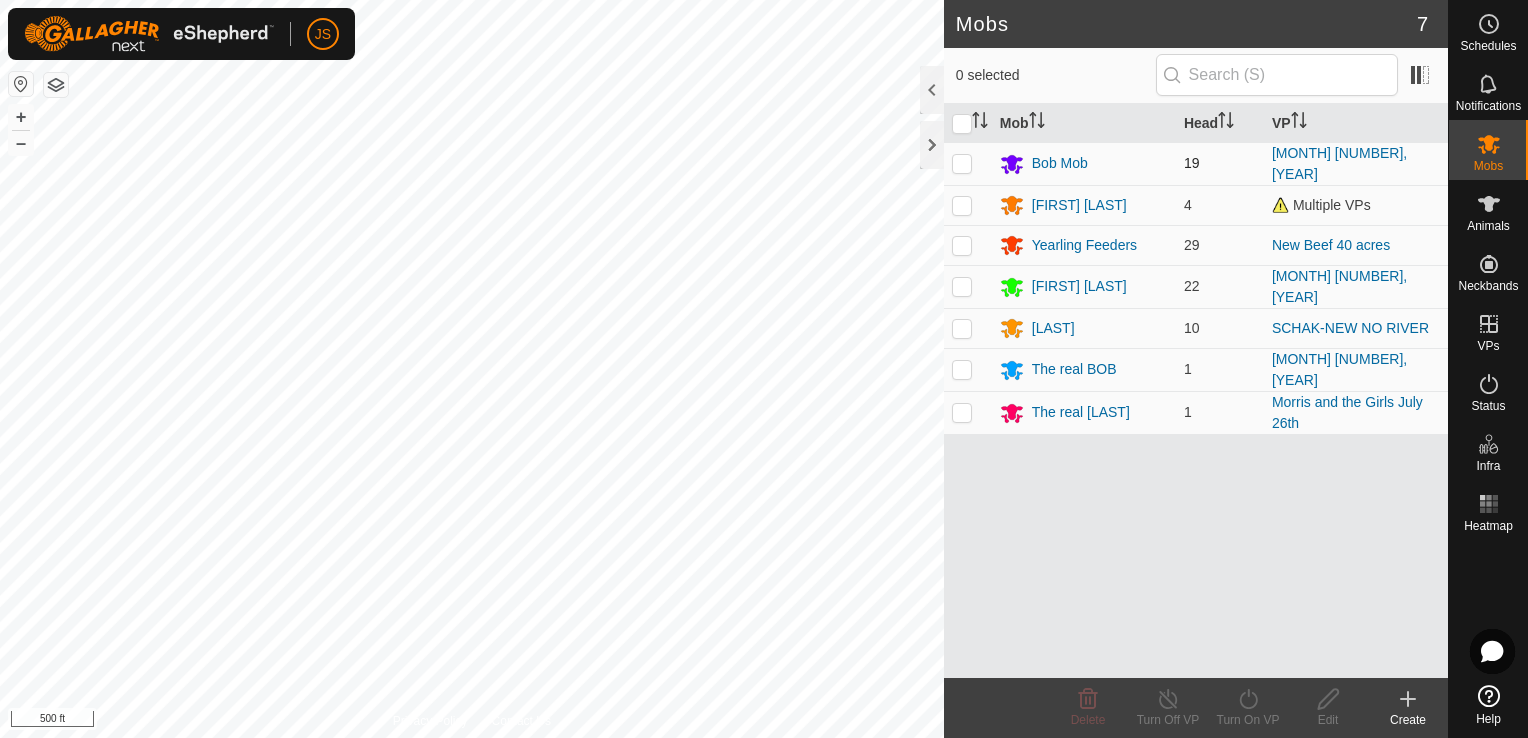 click at bounding box center (962, 163) 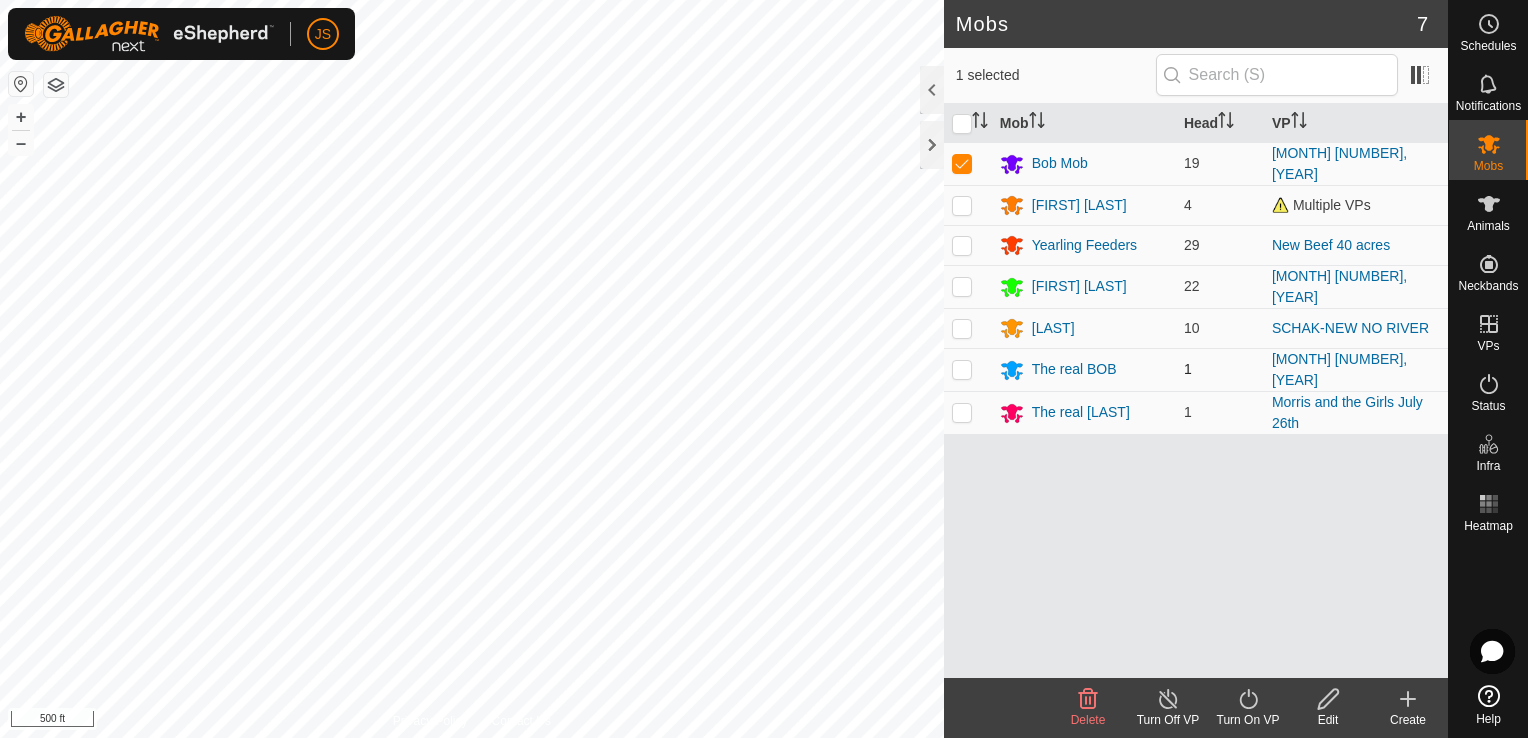 click at bounding box center [962, 369] 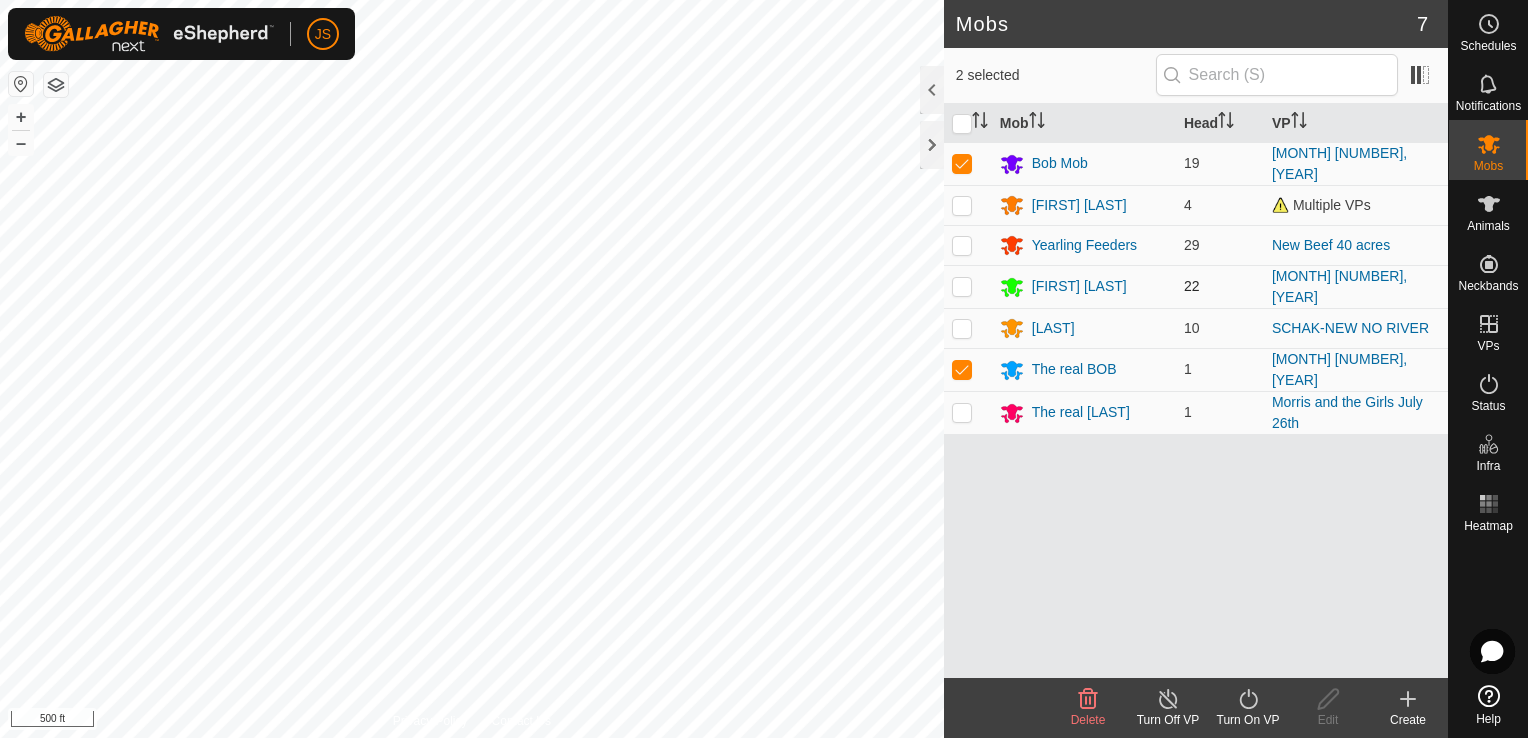 click at bounding box center (962, 286) 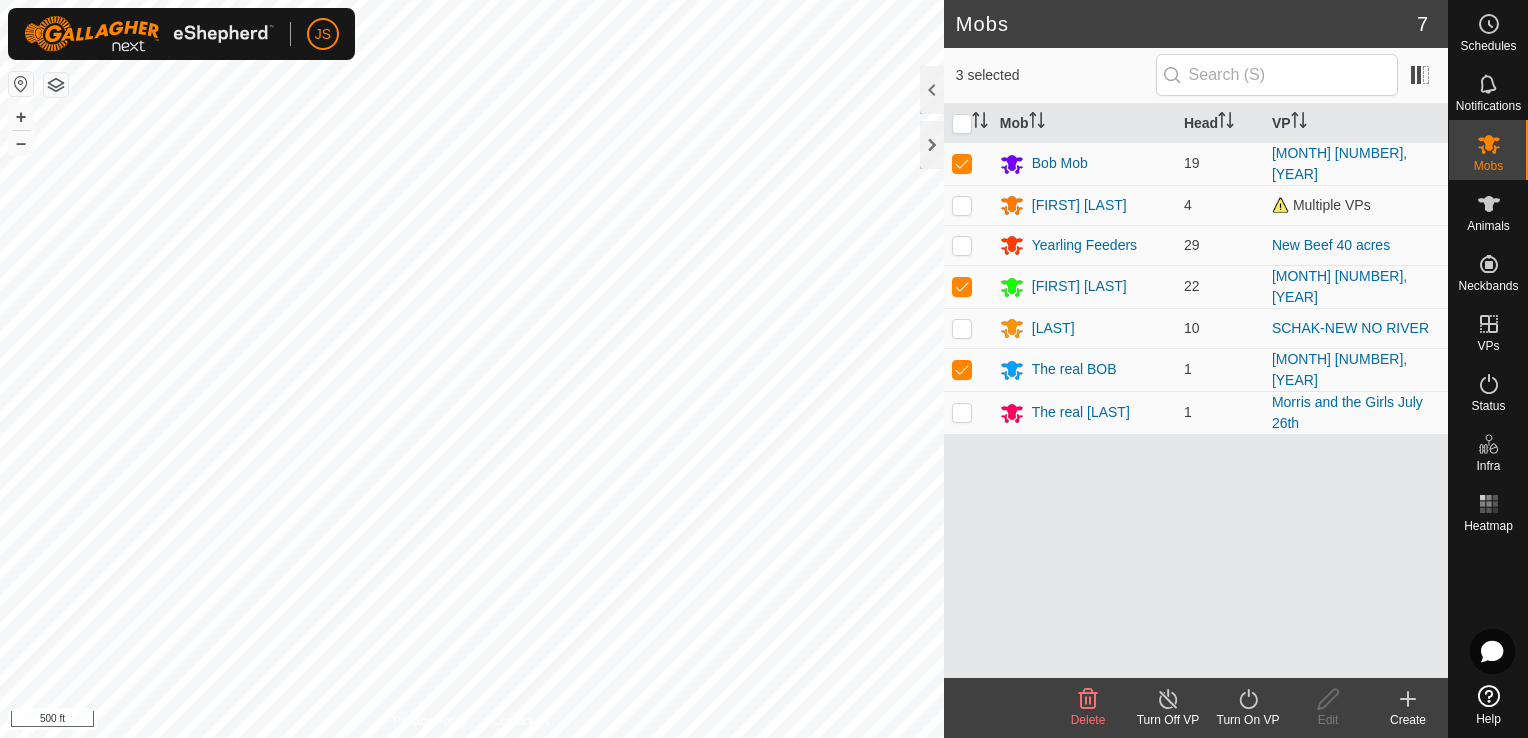 click 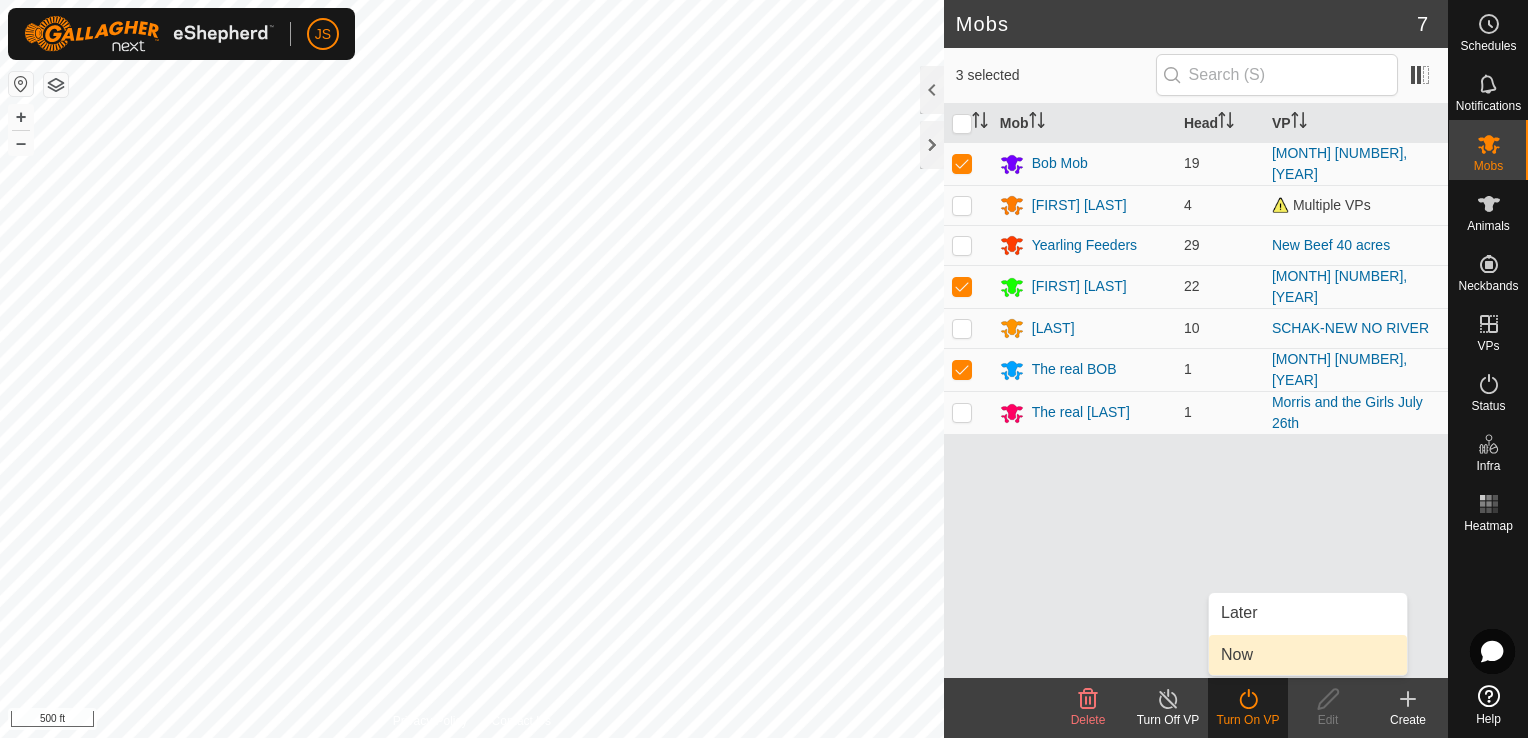 click on "Now" at bounding box center [1308, 655] 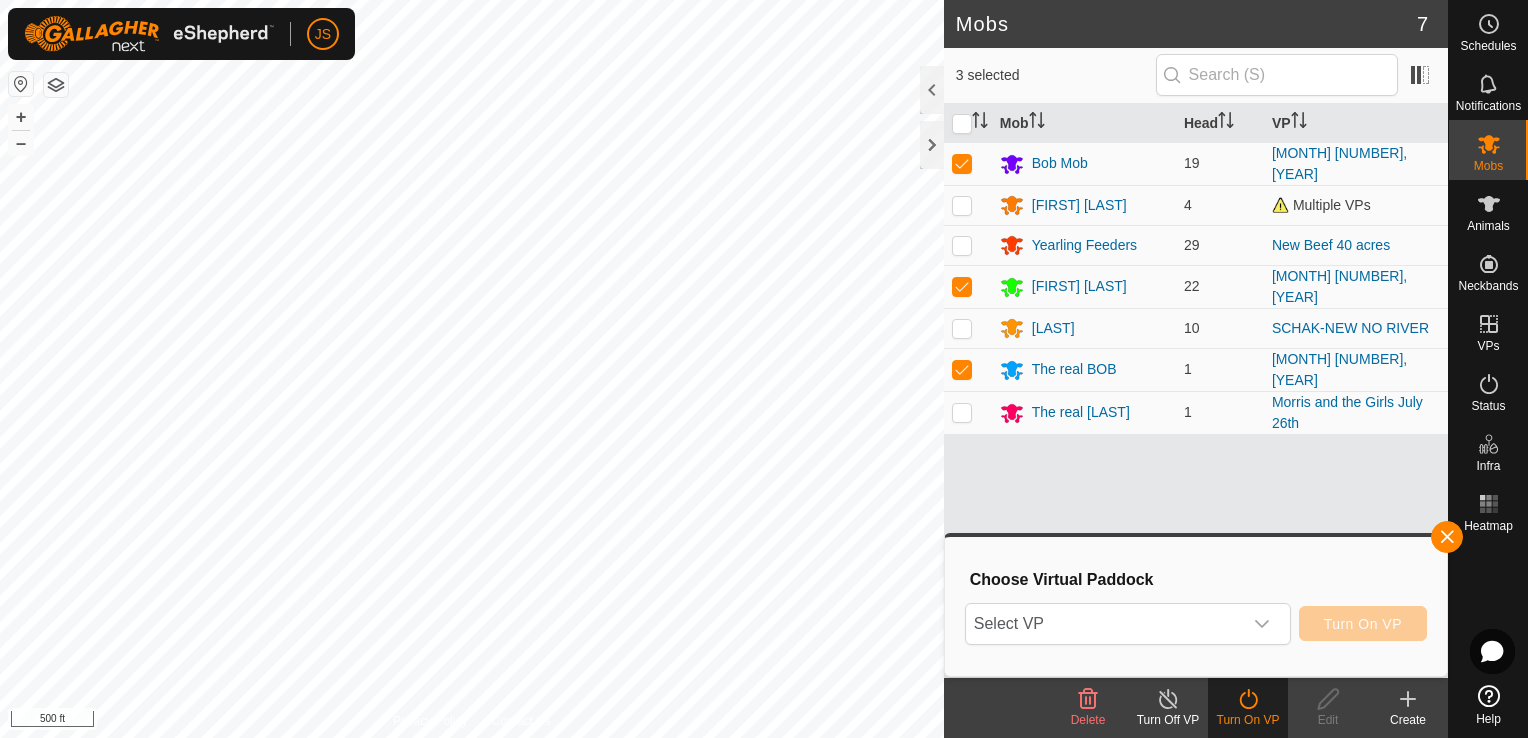 click on "Choose Virtual Paddock Select VP Turn On VP" at bounding box center (1196, 606) 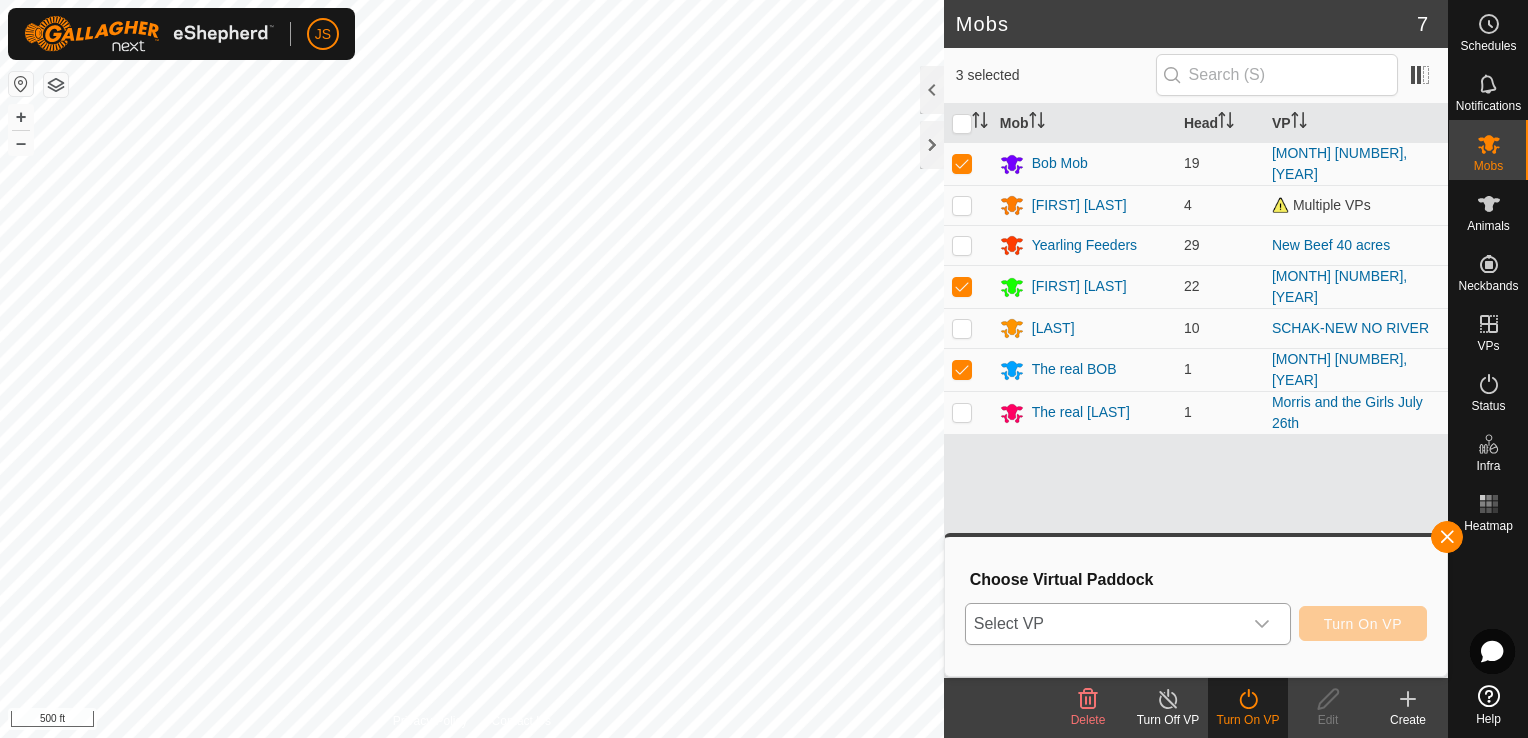 click on "Select VP" at bounding box center [1104, 624] 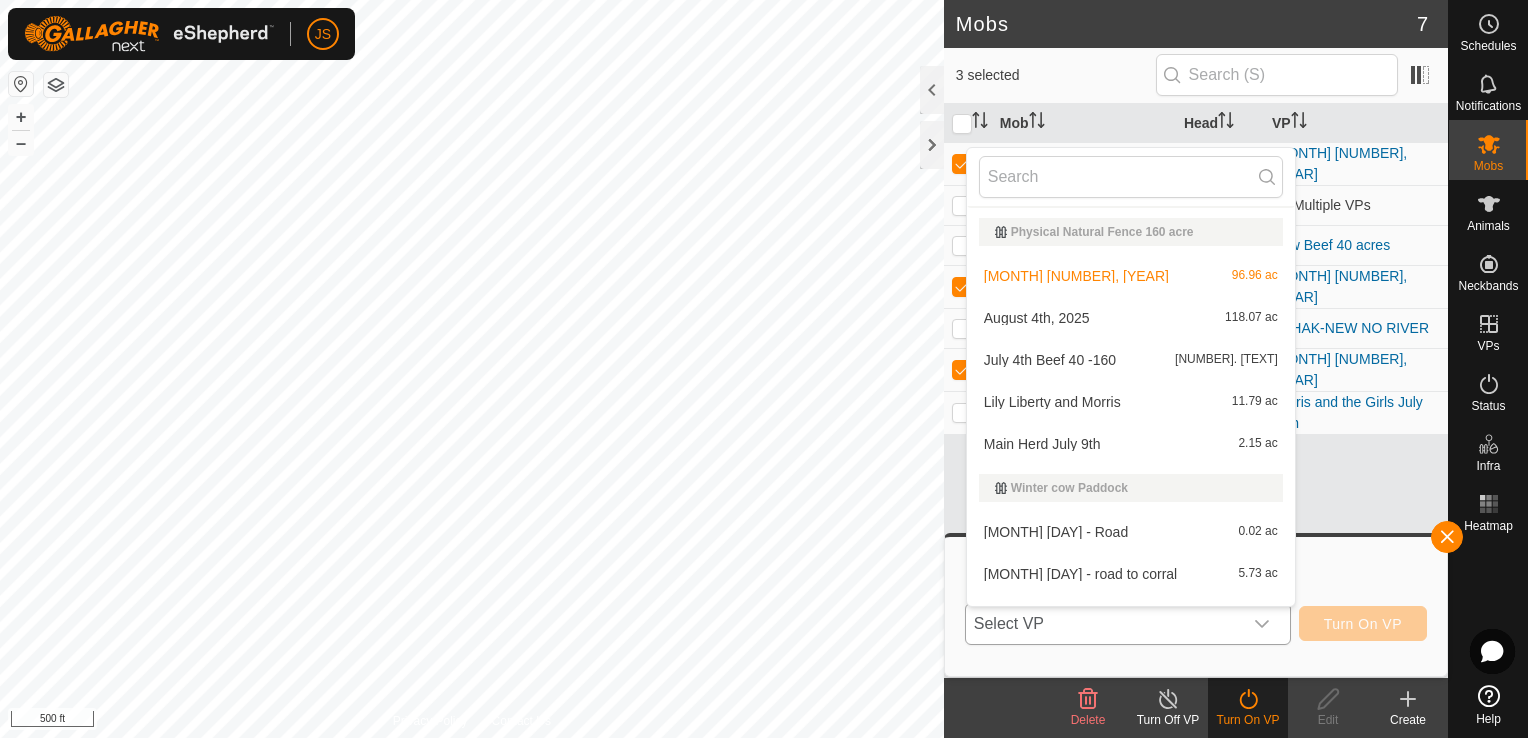scroll, scrollTop: 306, scrollLeft: 0, axis: vertical 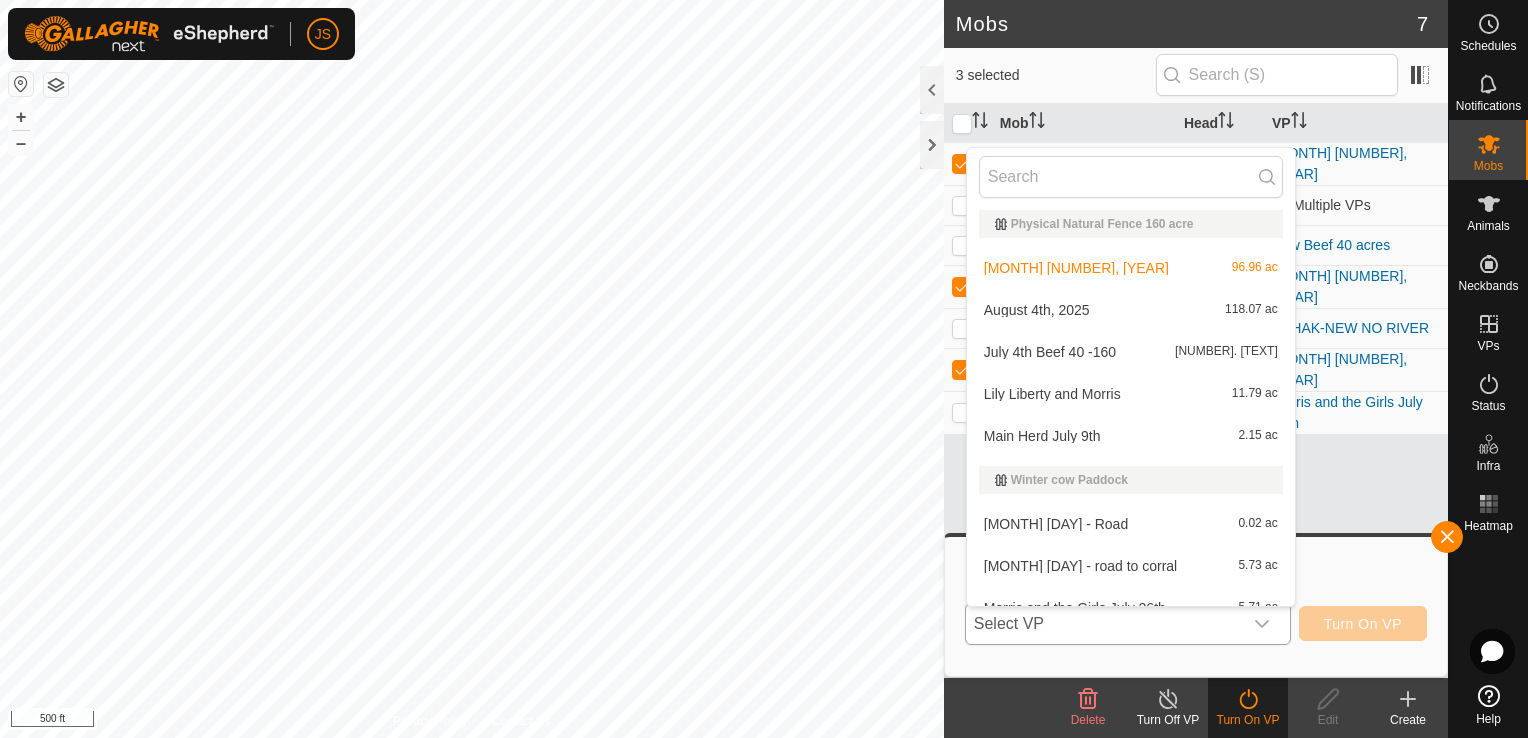 click on "[MONTH] [DAY], [YEAR]  118.07 ac" at bounding box center [1131, 310] 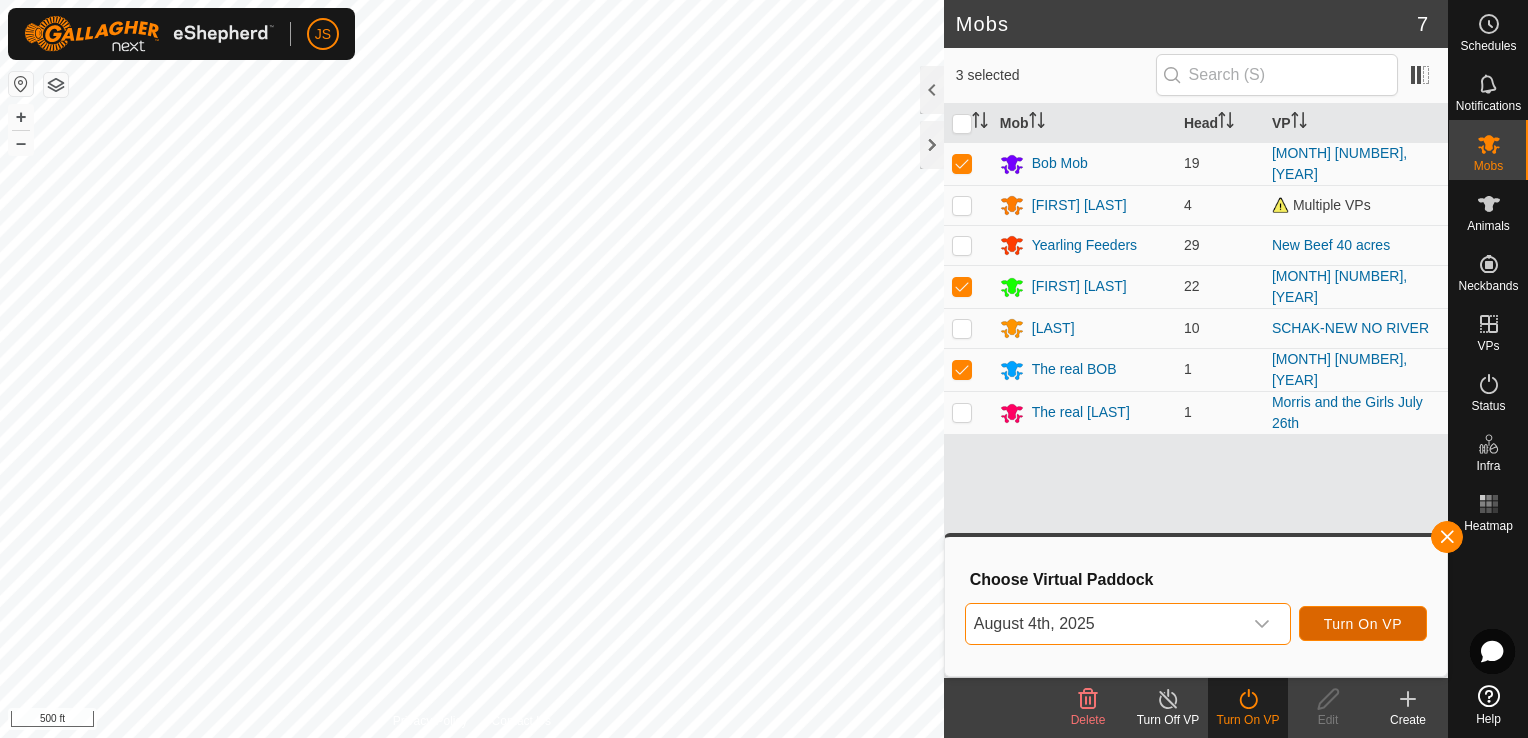 click on "Turn On VP" at bounding box center [1363, 624] 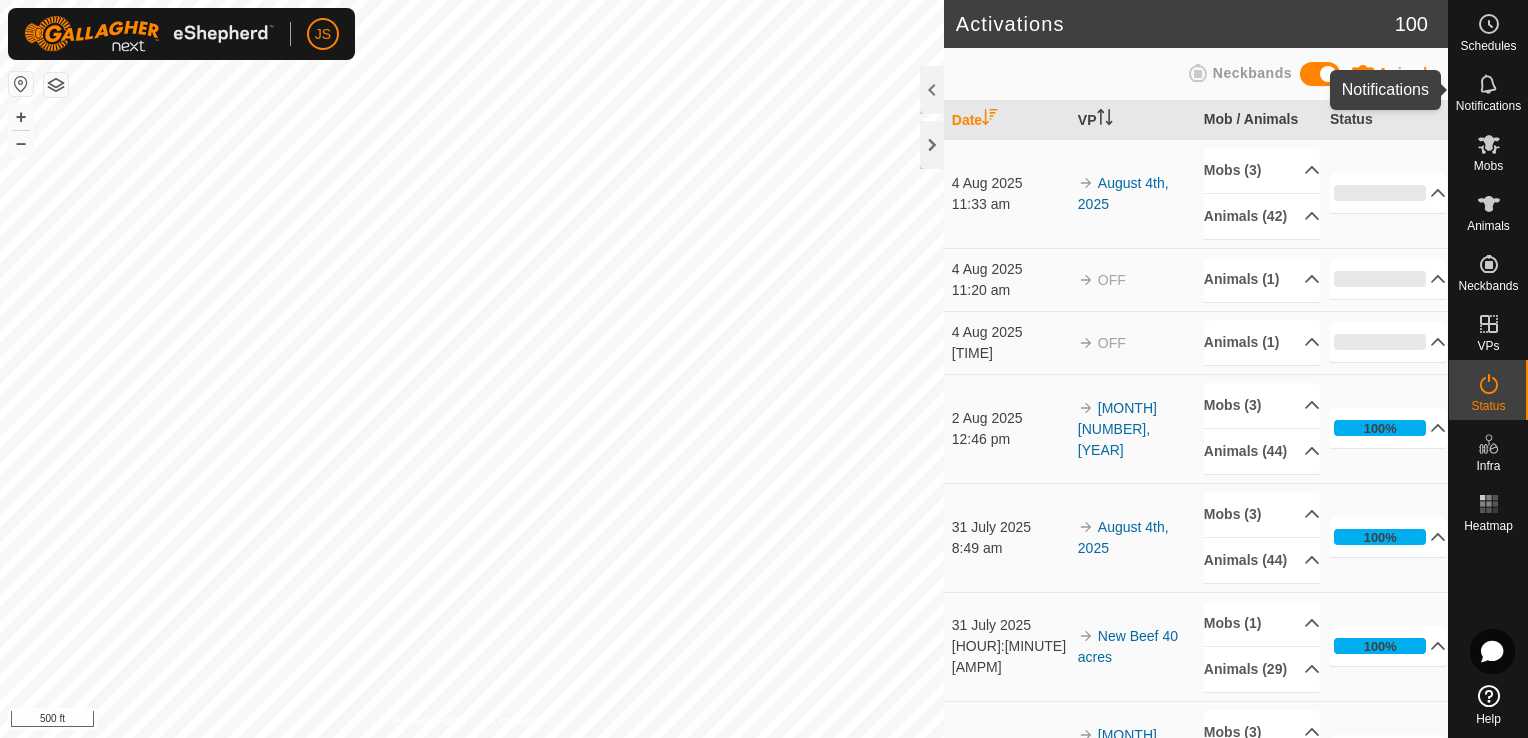 click on "Notifications" at bounding box center (1488, 106) 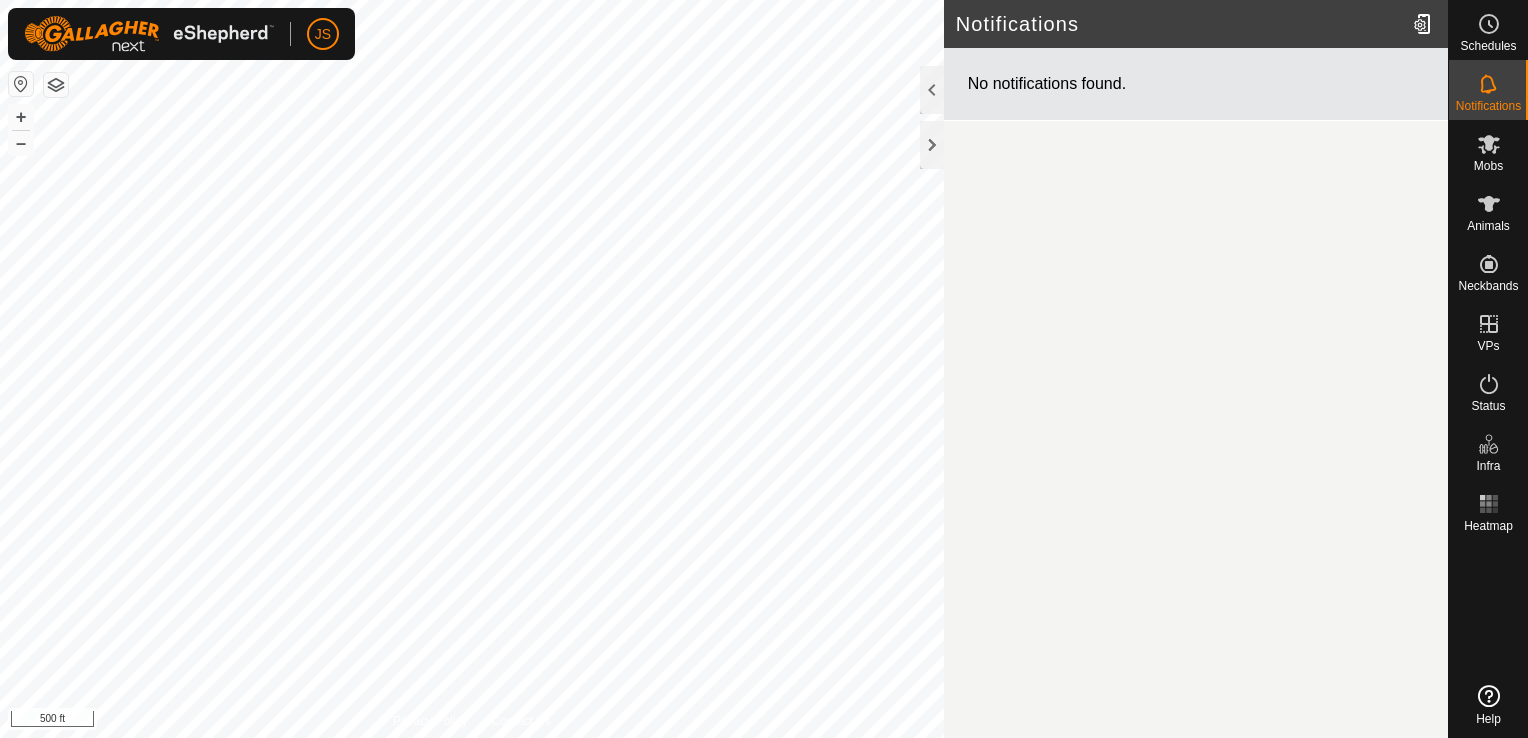 scroll, scrollTop: 0, scrollLeft: 0, axis: both 